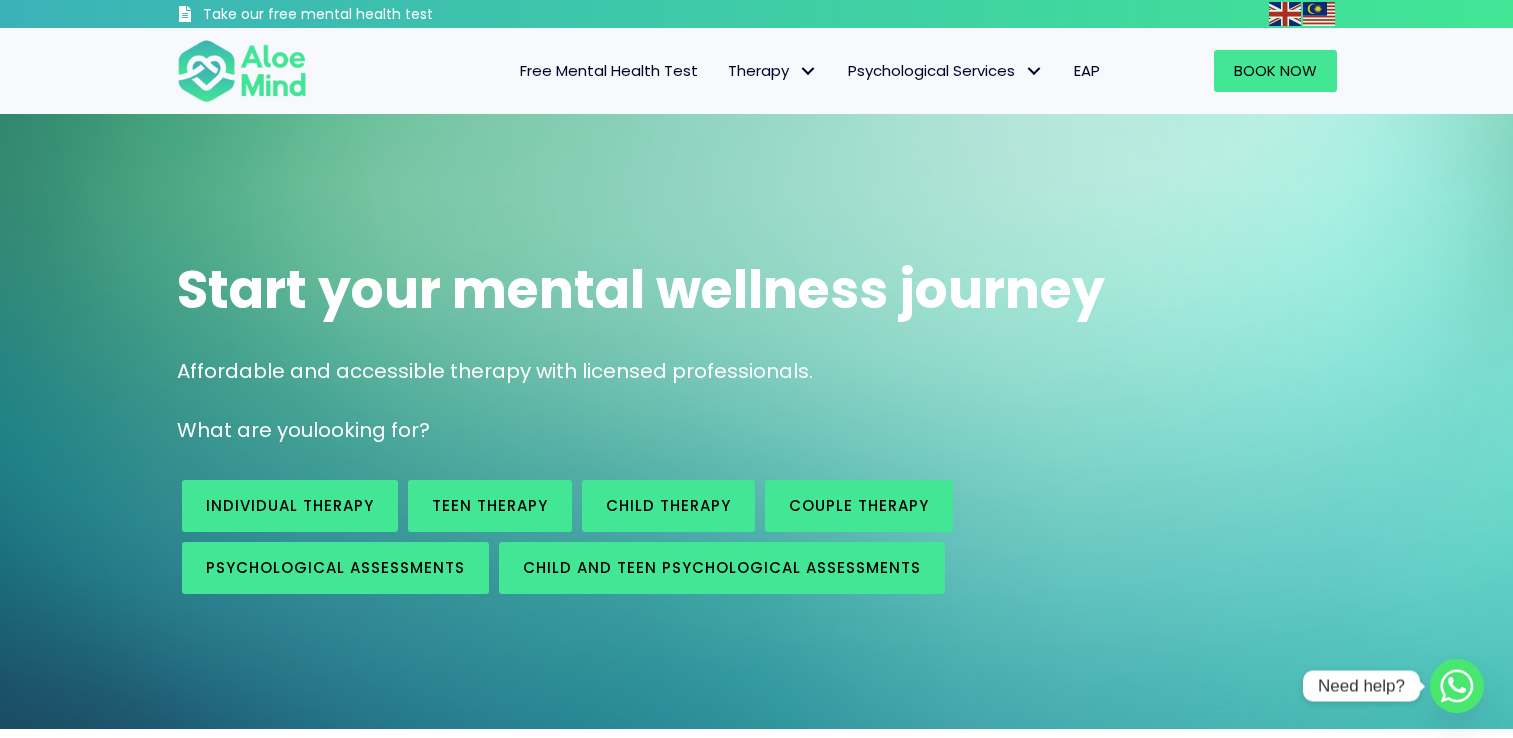 scroll, scrollTop: 0, scrollLeft: 0, axis: both 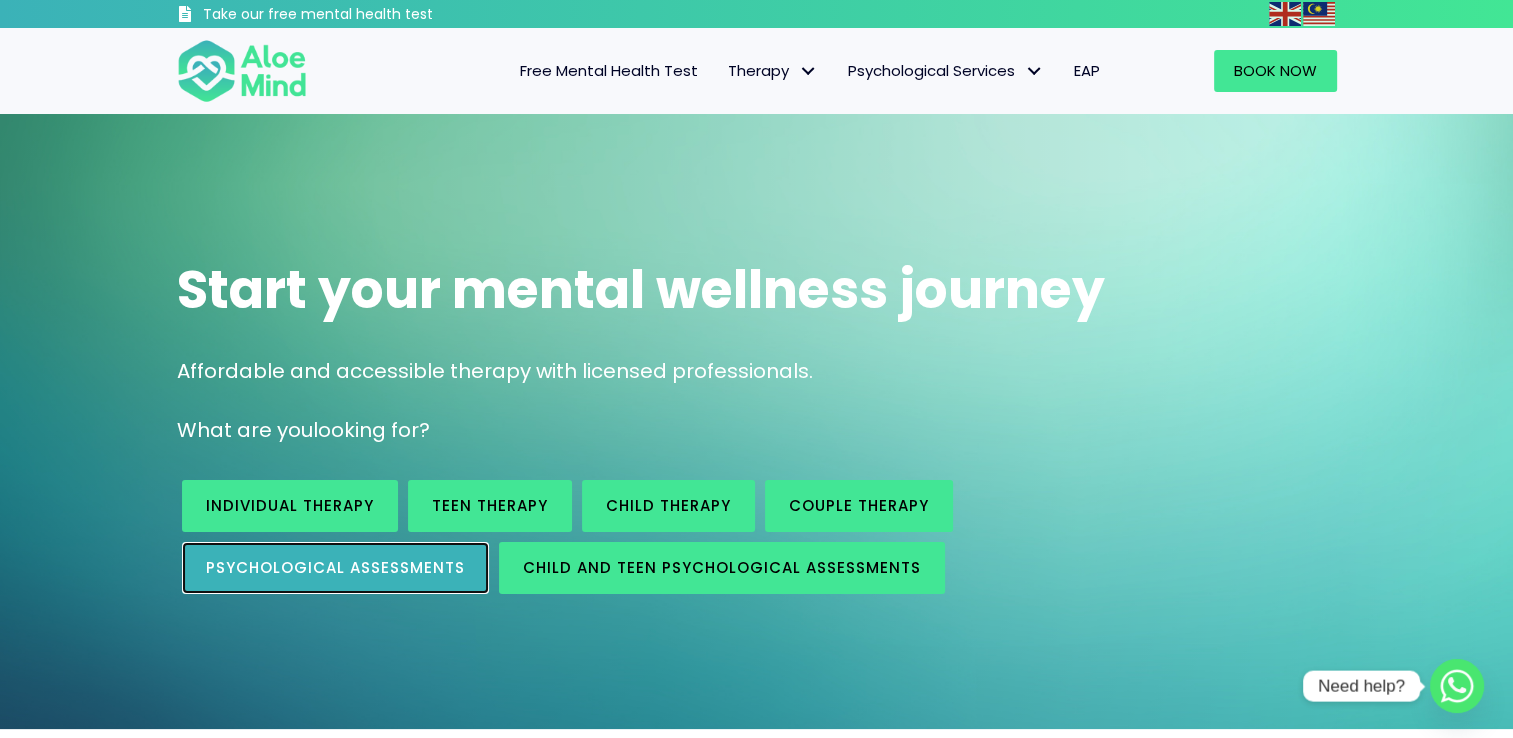 click on "Psychological assessments" at bounding box center [335, 567] 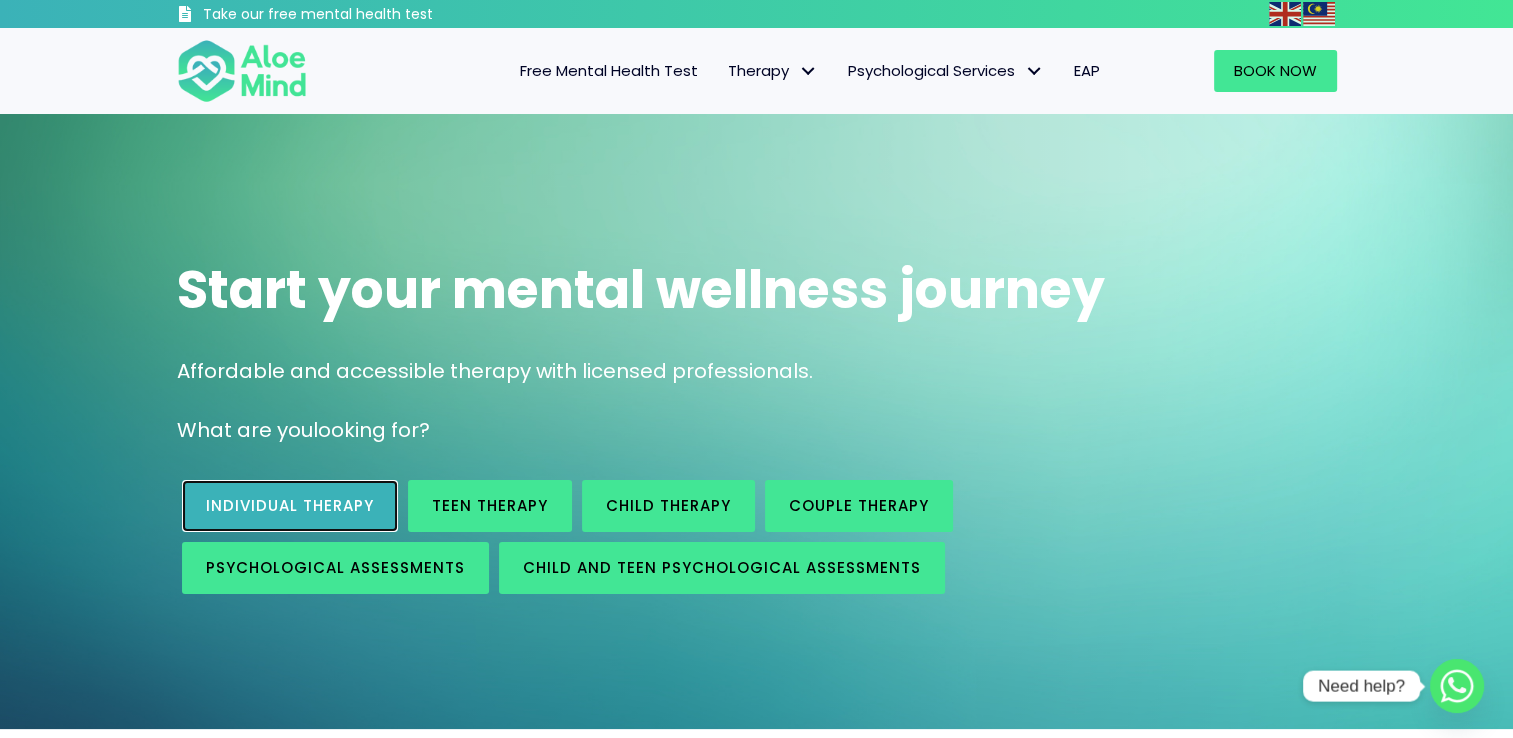 click on "Individual therapy" at bounding box center (290, 506) 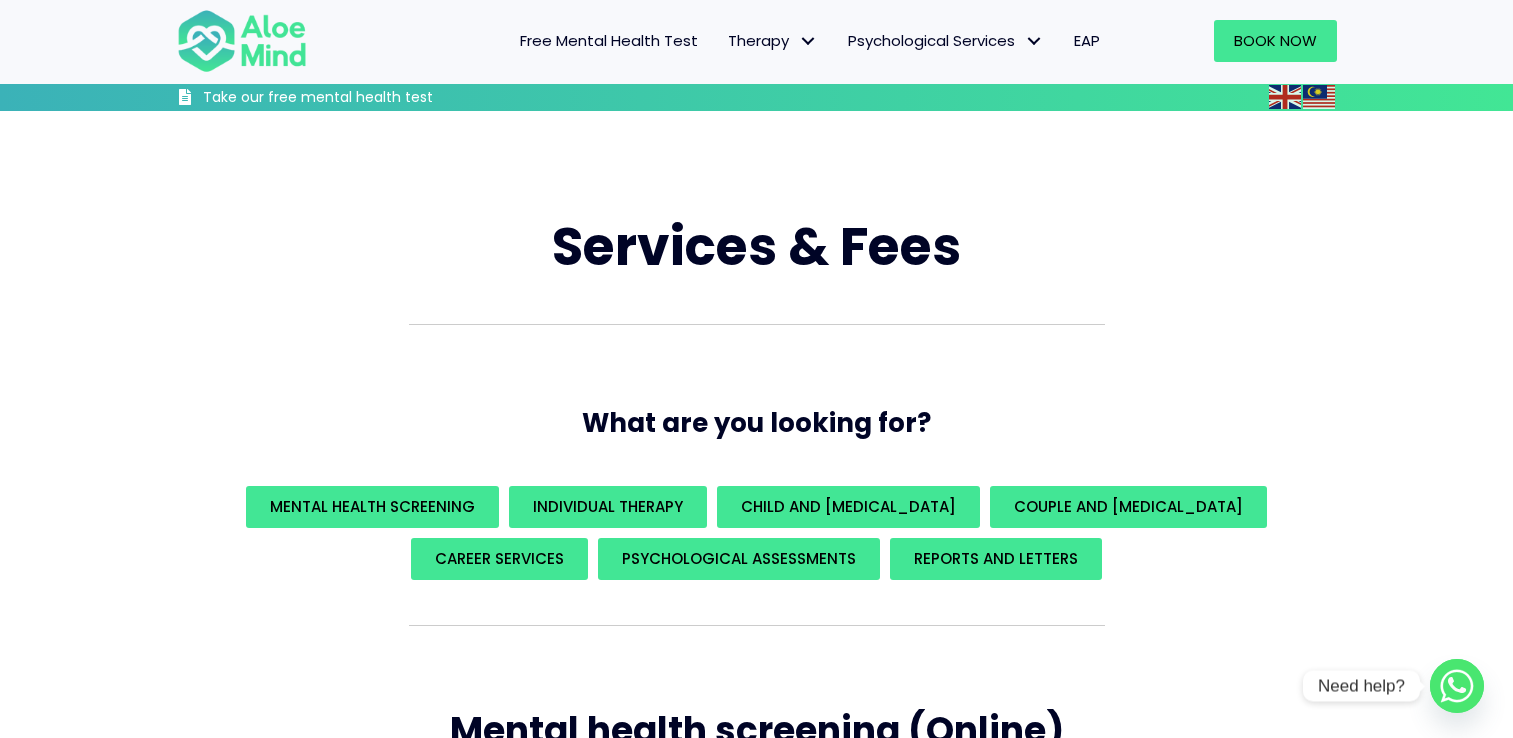 scroll, scrollTop: 3957, scrollLeft: 0, axis: vertical 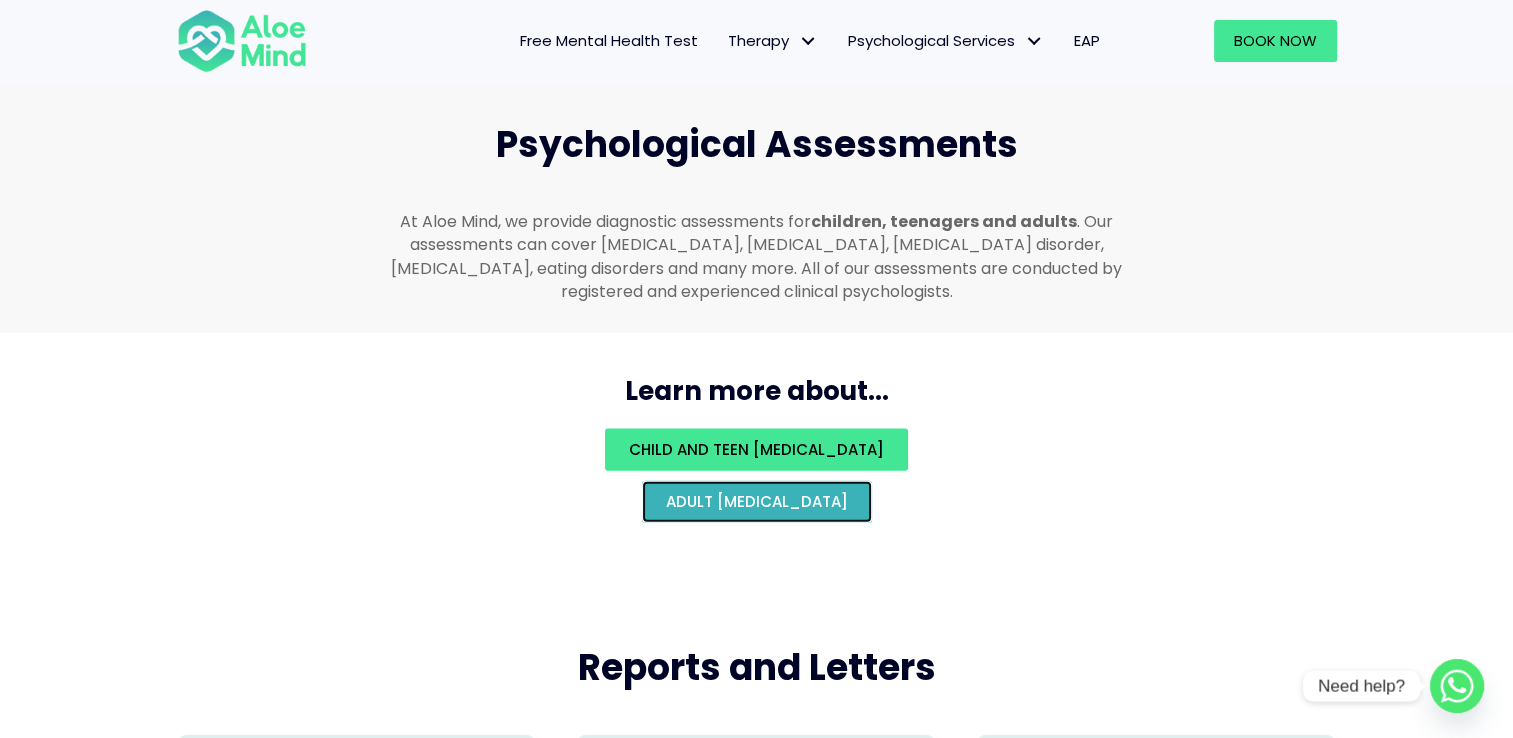 click on "Adult psychological assessment" at bounding box center [757, 501] 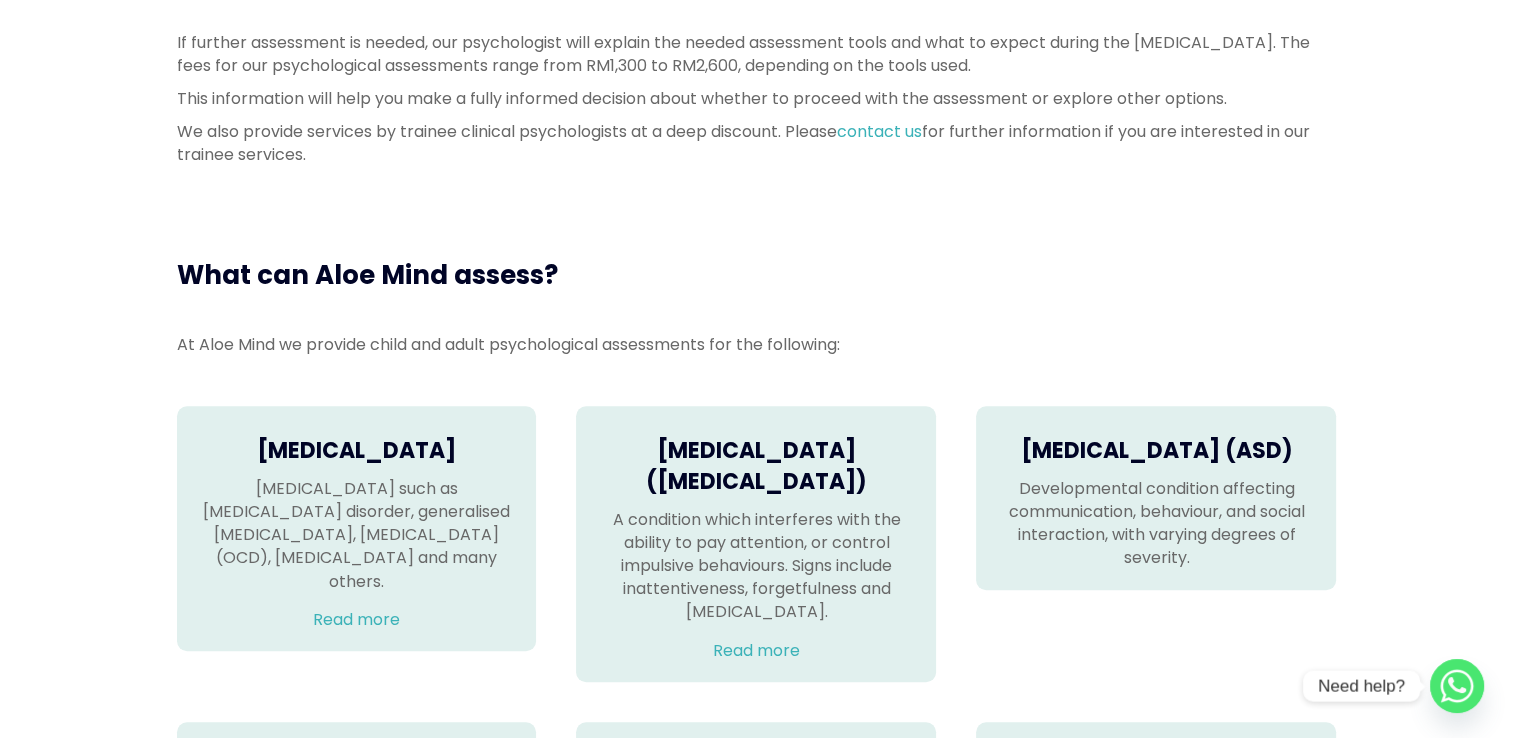scroll, scrollTop: 0, scrollLeft: 0, axis: both 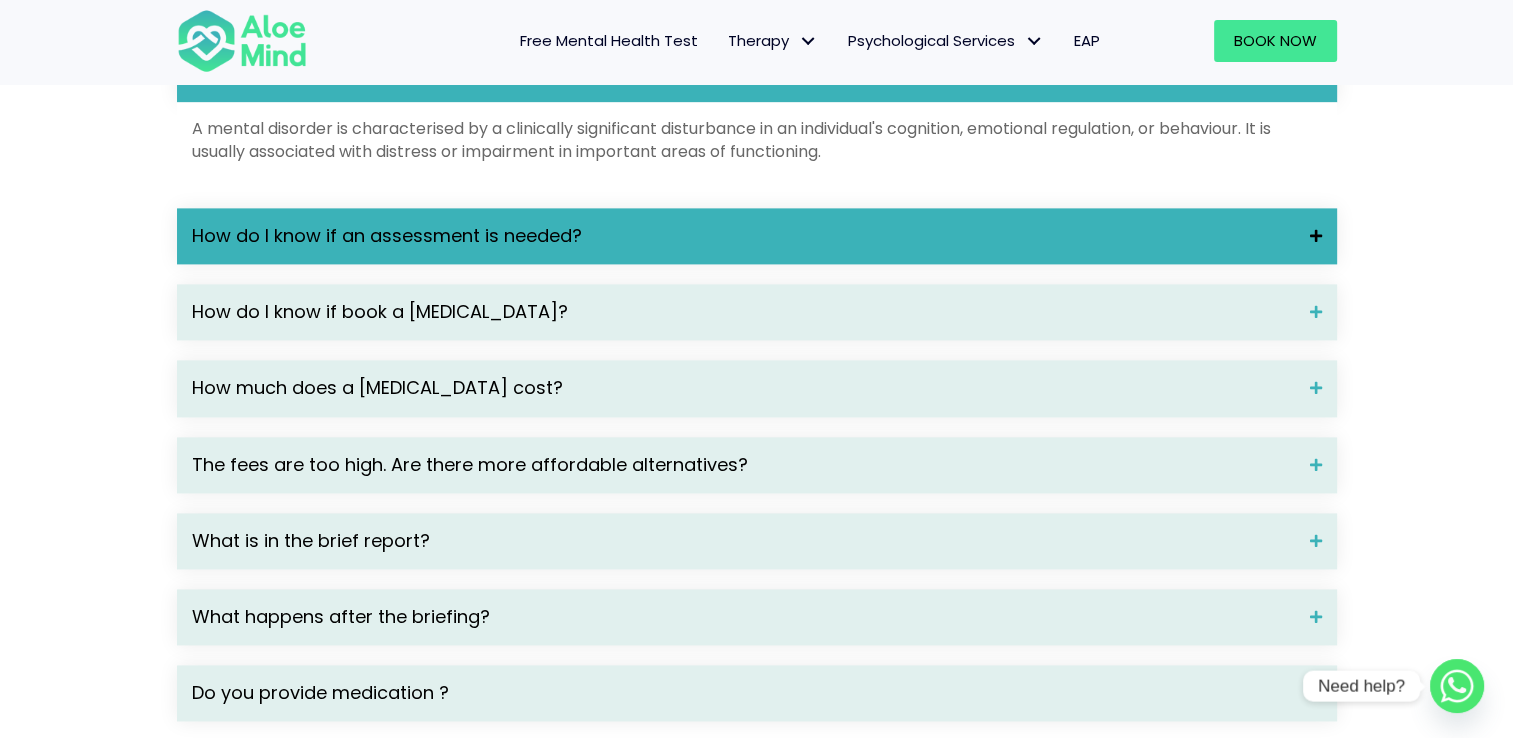 click on "How do I know if an assessment is needed?" at bounding box center (743, 236) 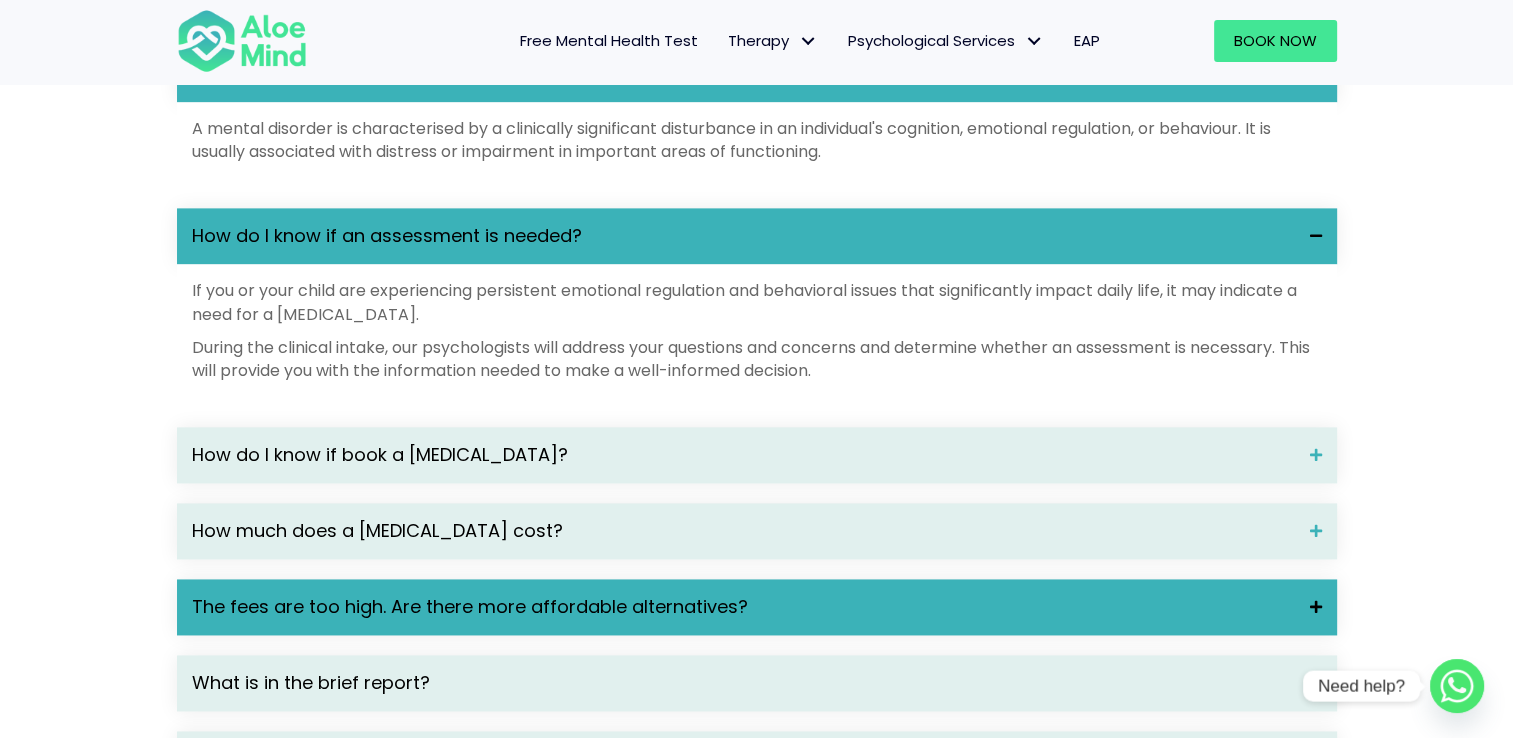 click on "The fees are too high. Are there more affordable alternatives?" at bounding box center (757, 607) 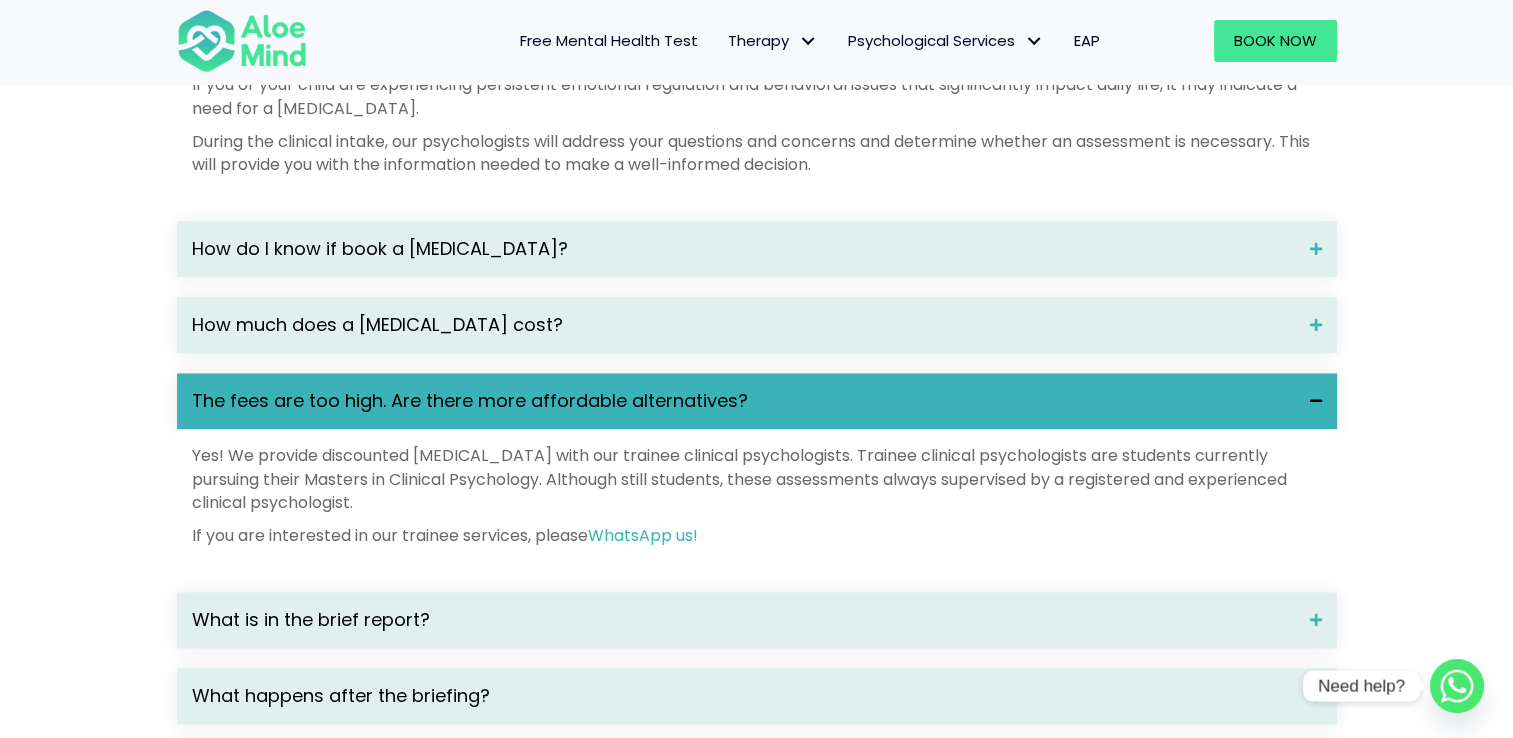 scroll, scrollTop: 3013, scrollLeft: 0, axis: vertical 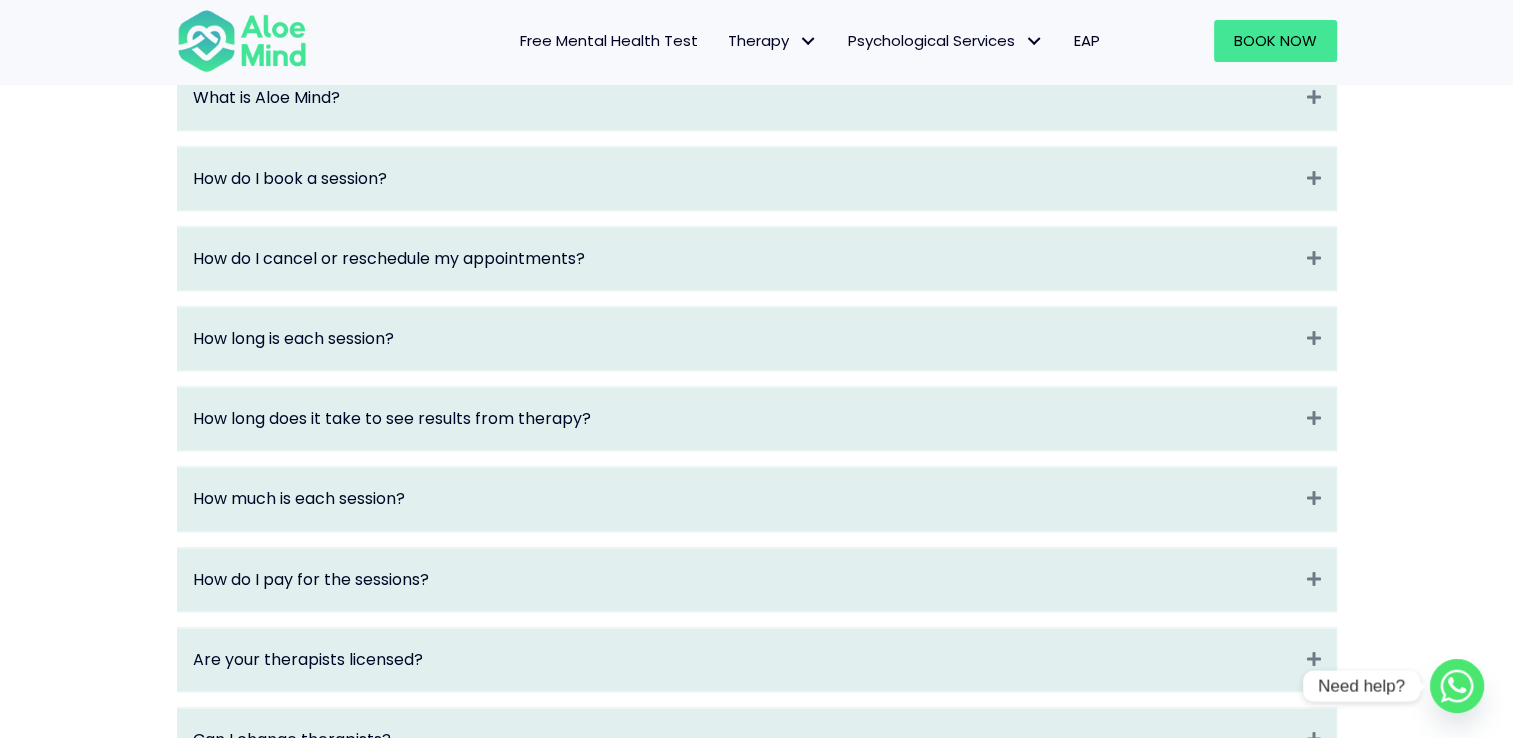click on "How long is each session?
Expand" at bounding box center (757, 338) 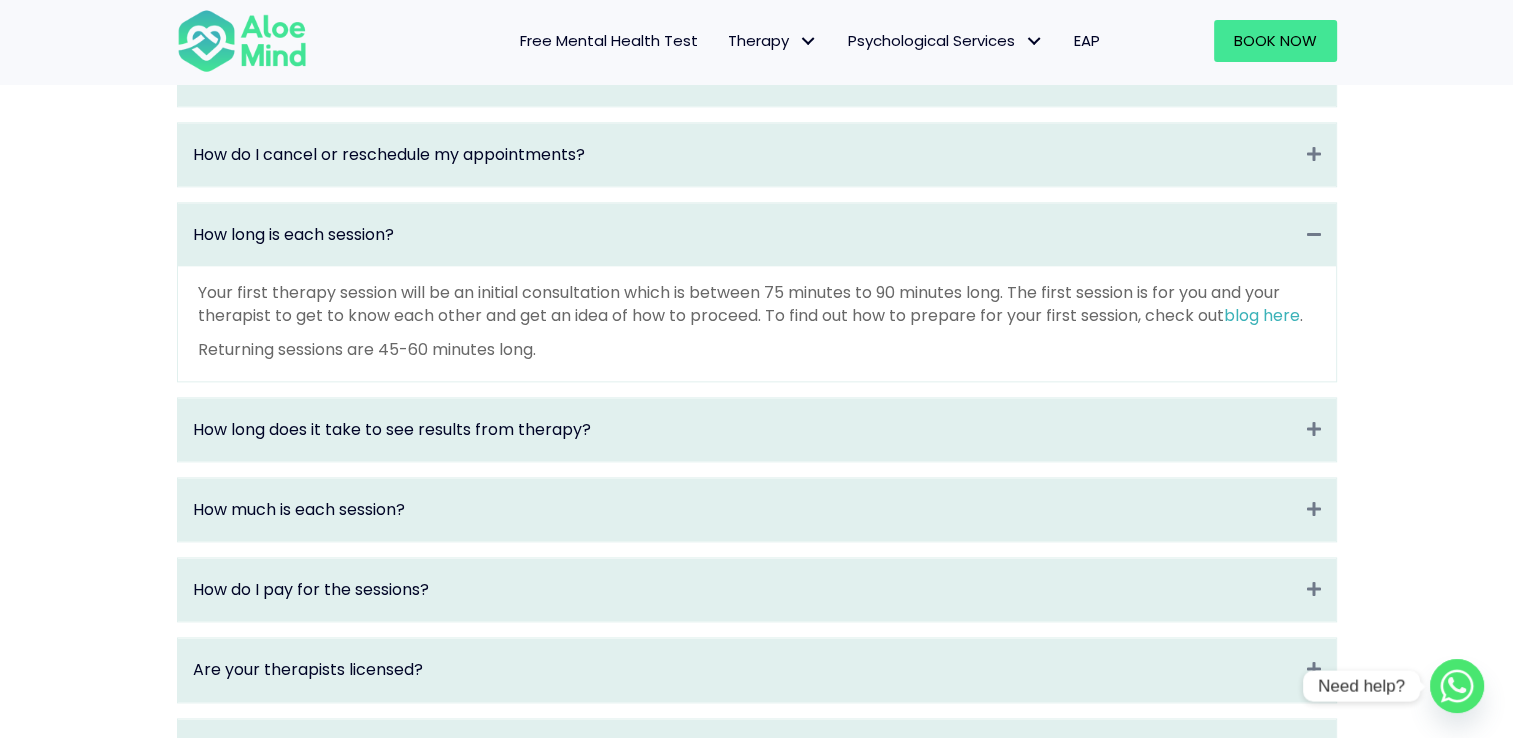 scroll, scrollTop: 2320, scrollLeft: 0, axis: vertical 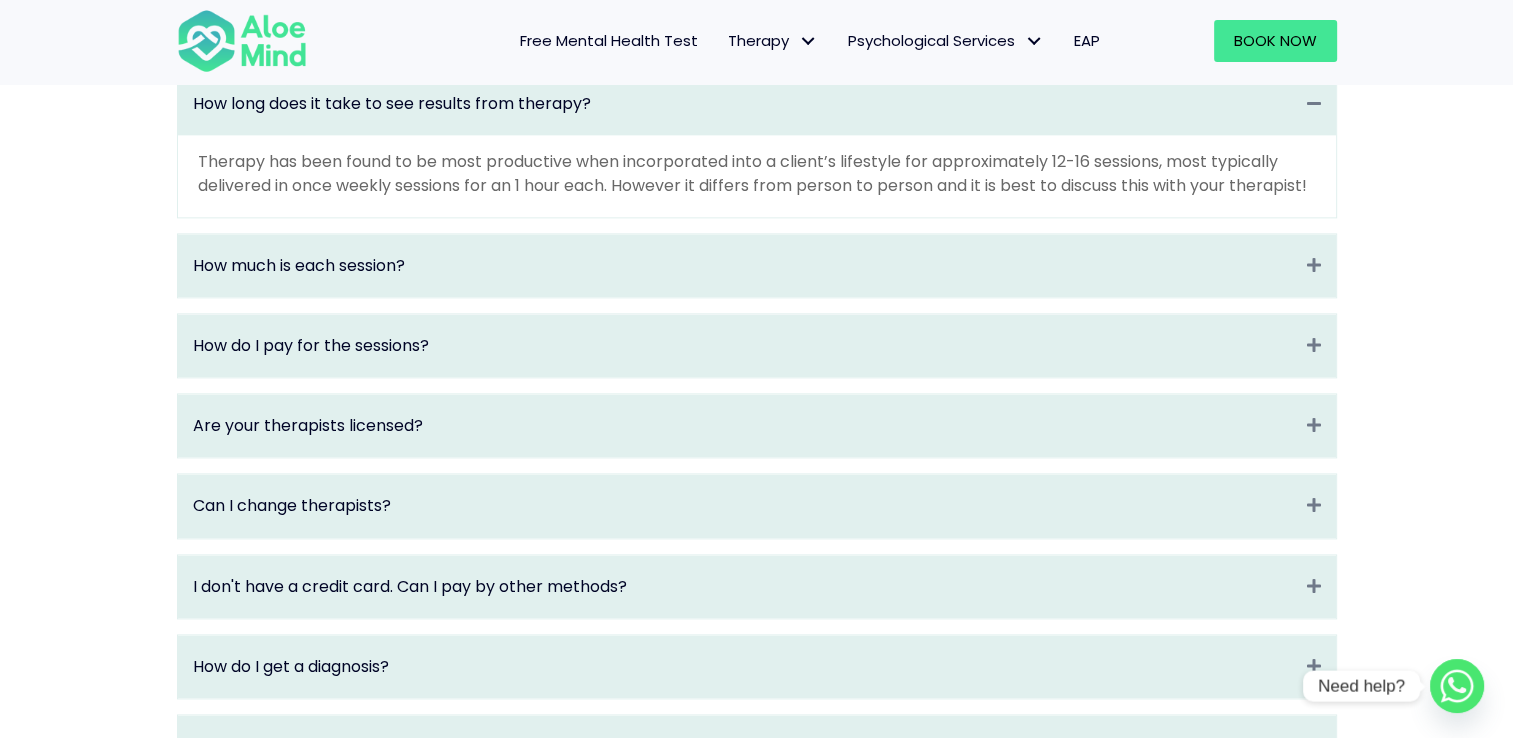 click on "Are your therapists licensed?
Expand" at bounding box center (757, 425) 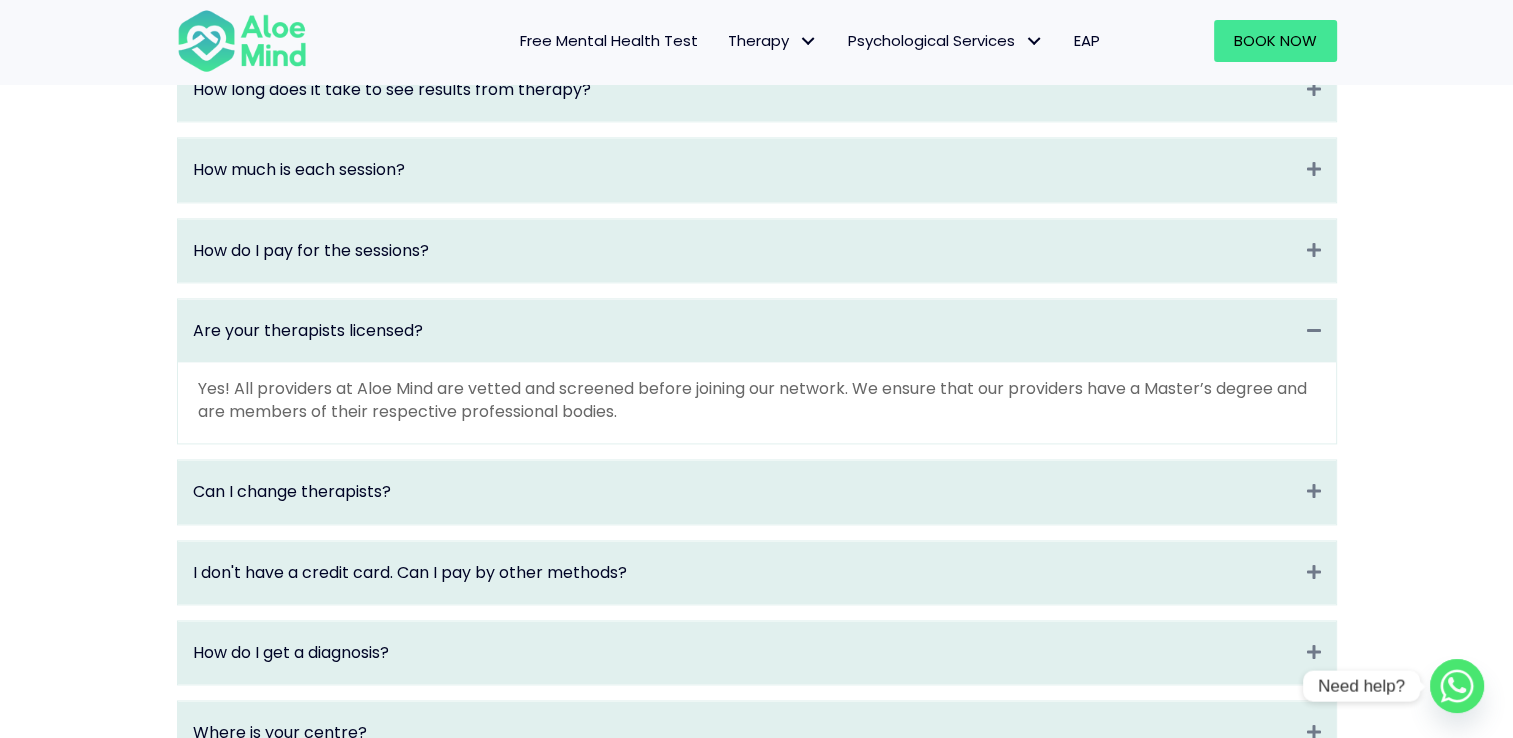 scroll, scrollTop: 2547, scrollLeft: 0, axis: vertical 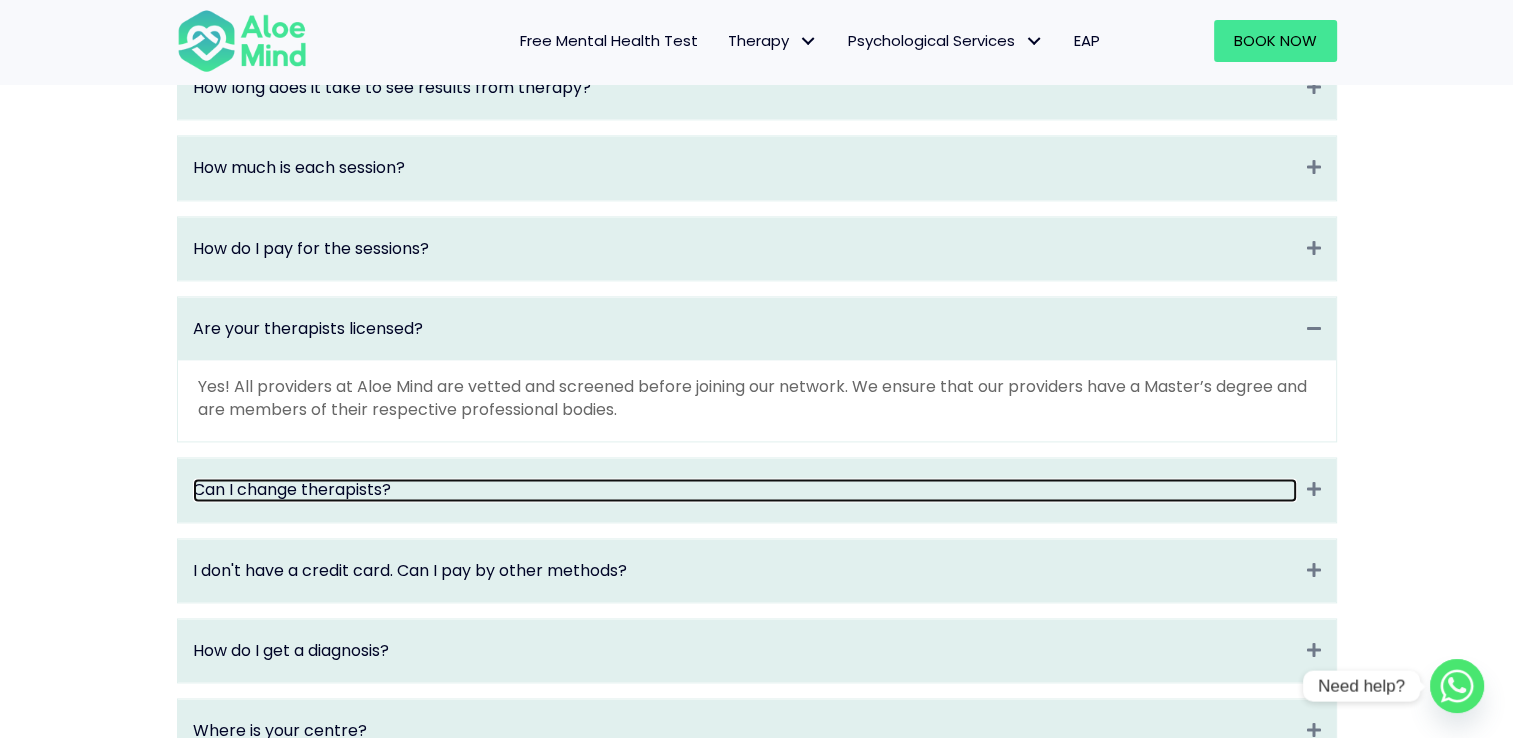 click on "Can I change therapists?" at bounding box center [745, 489] 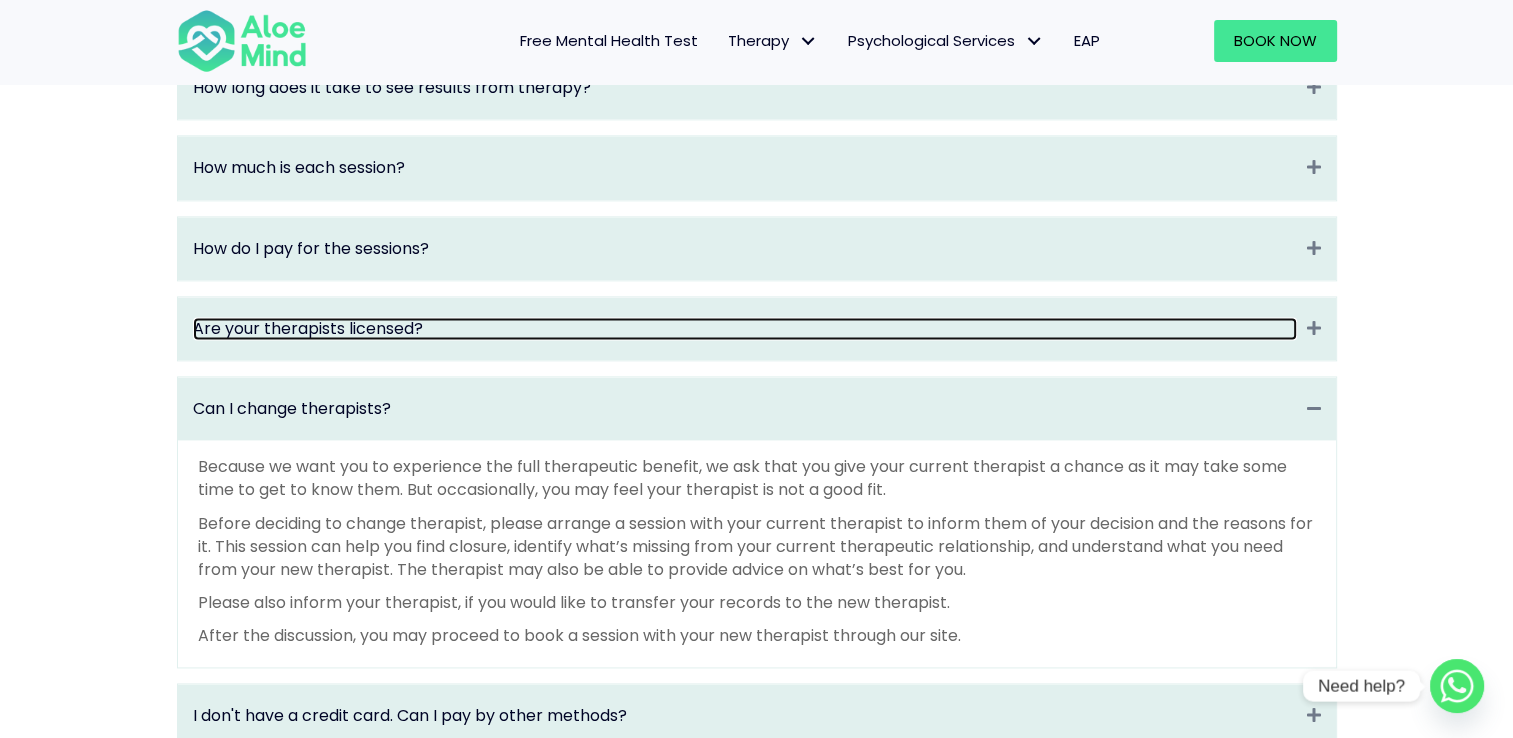 click on "Are your therapists licensed?" at bounding box center (745, 328) 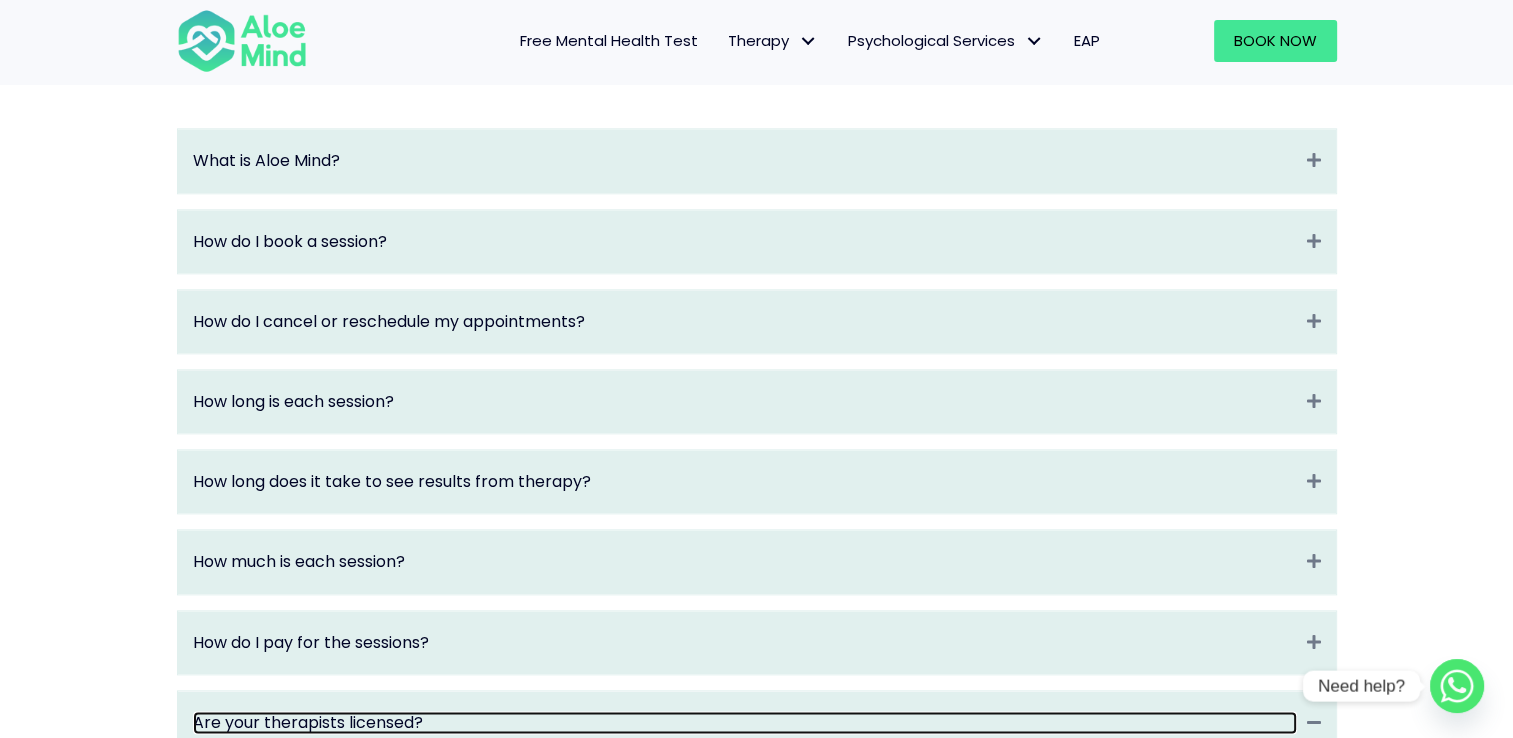 scroll, scrollTop: 2152, scrollLeft: 0, axis: vertical 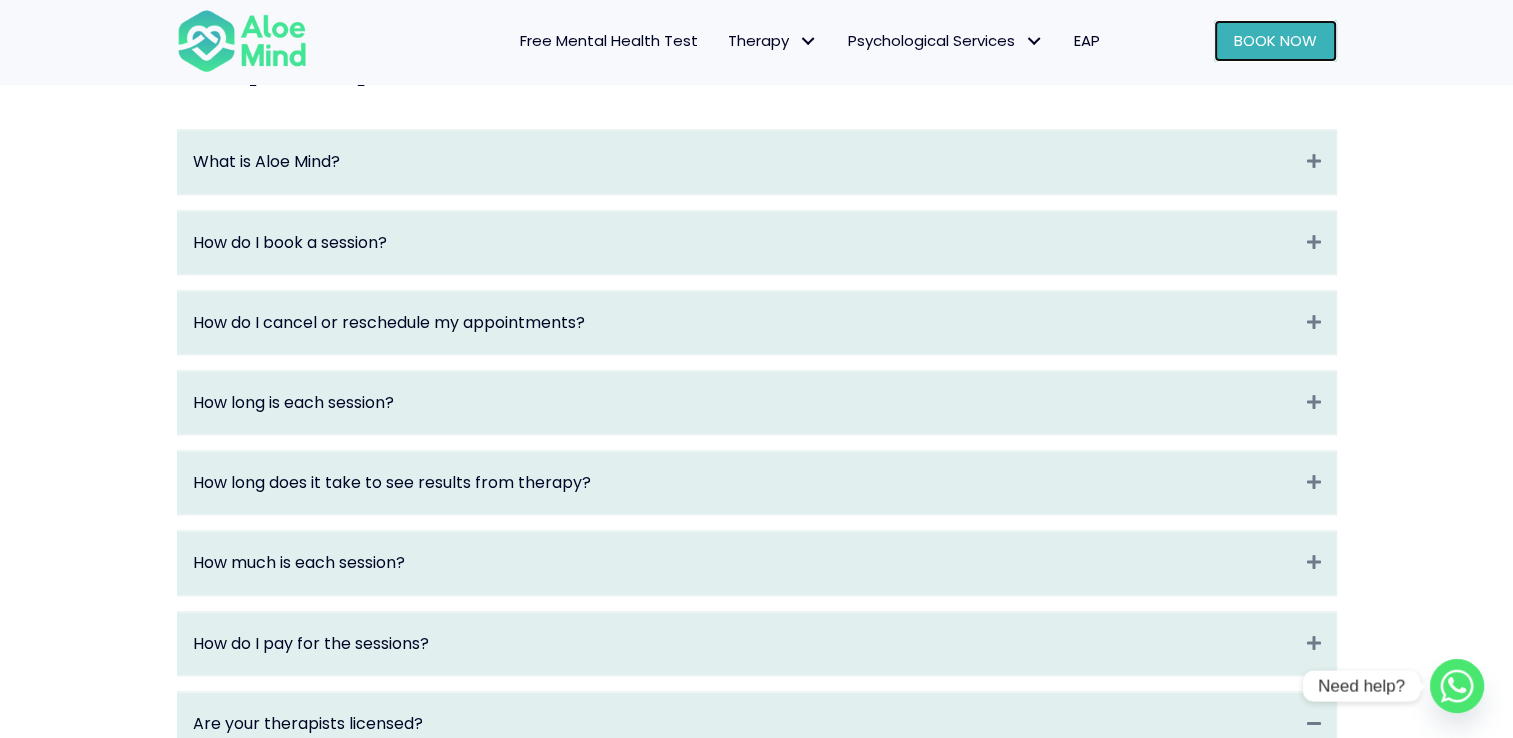click on "Book Now" at bounding box center (1275, 41) 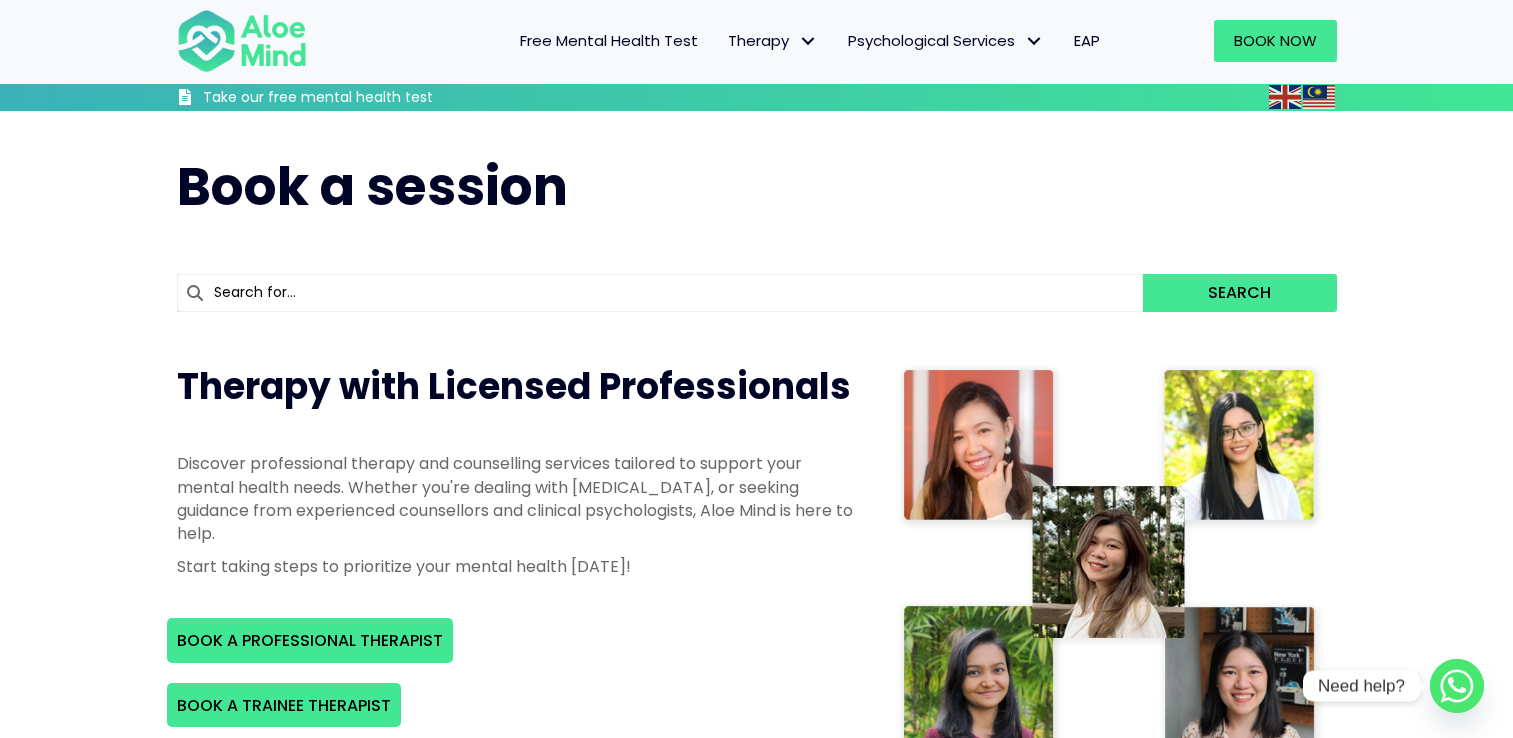 scroll, scrollTop: 284, scrollLeft: 0, axis: vertical 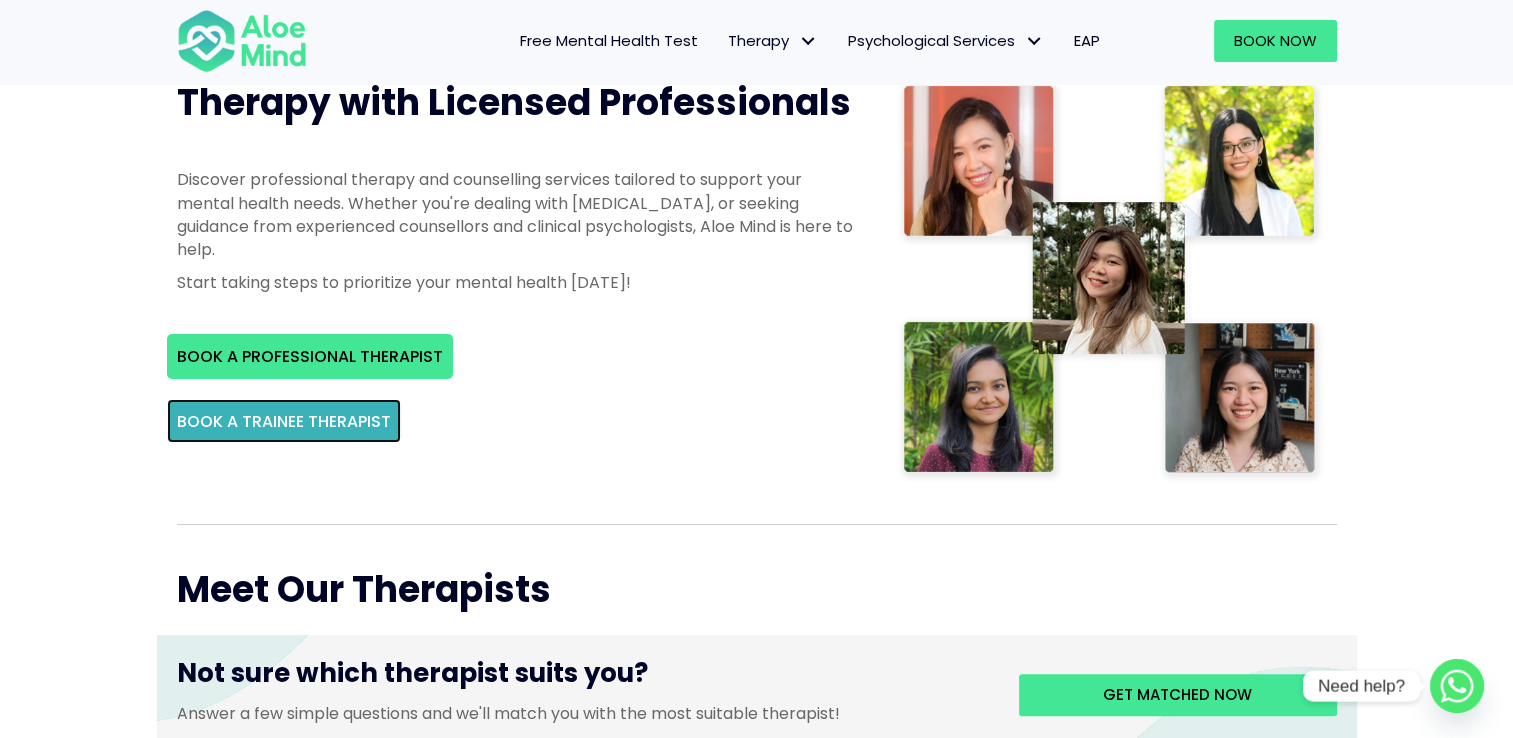 click on "BOOK A TRAINEE THERAPIST" at bounding box center (284, 421) 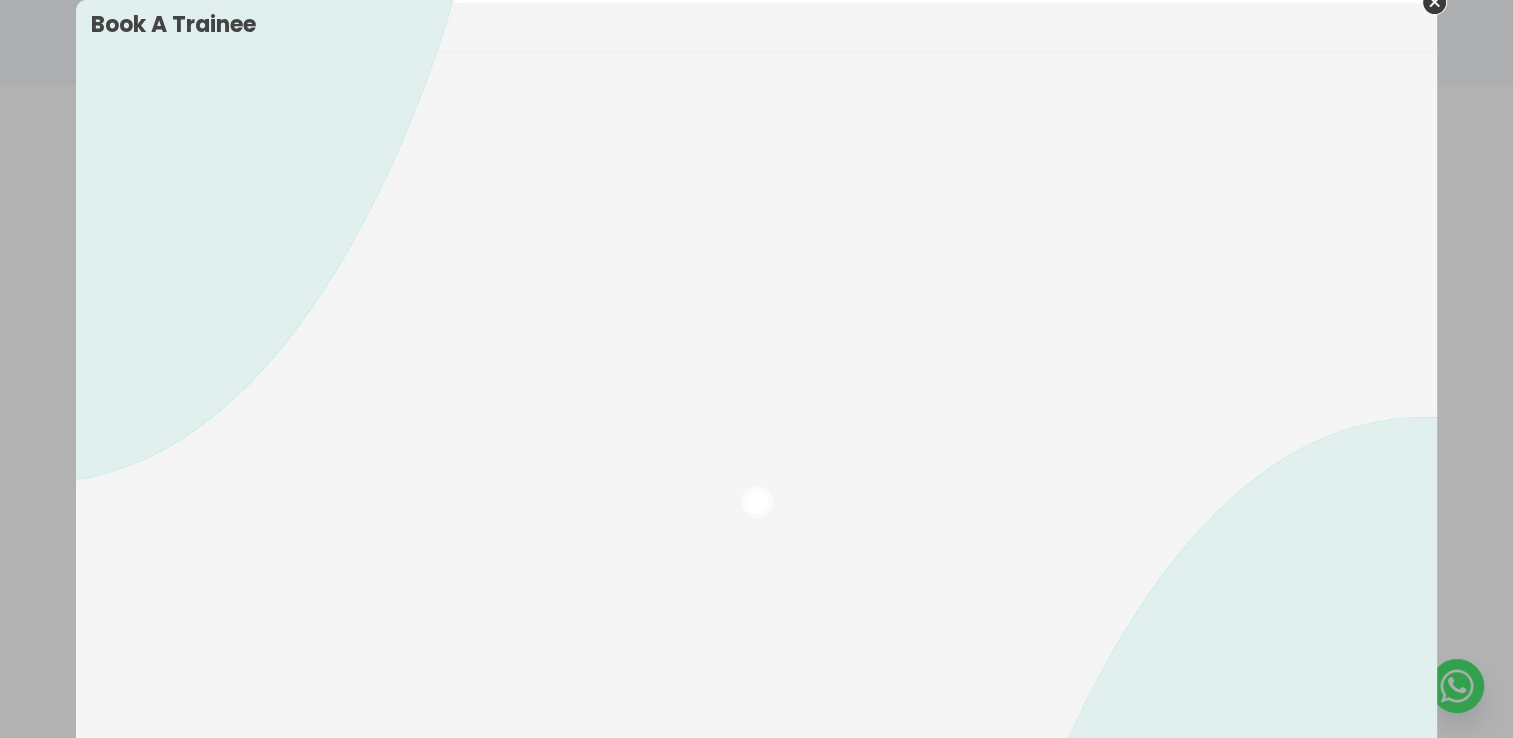 scroll, scrollTop: 363, scrollLeft: 0, axis: vertical 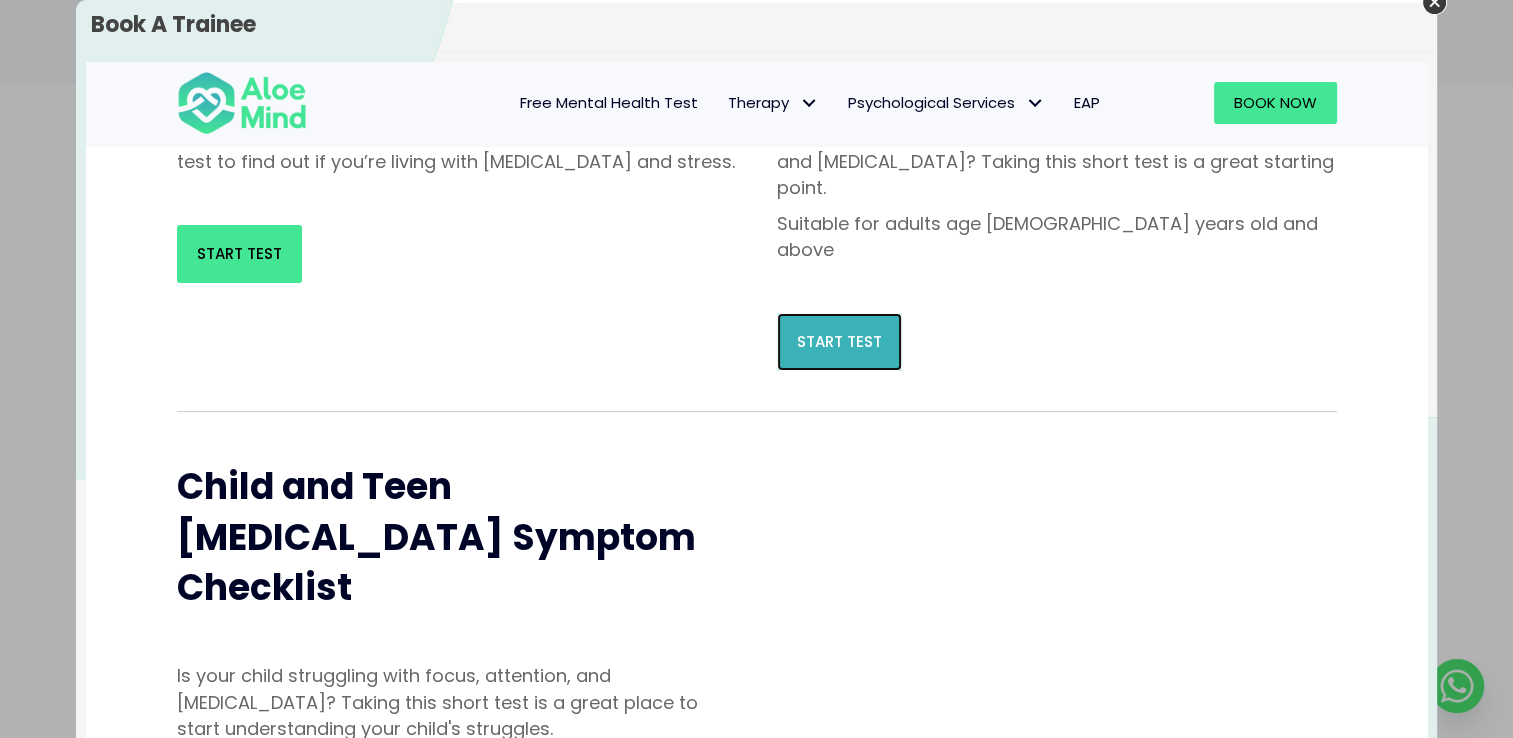 click on "Start Test" at bounding box center (838, 340) 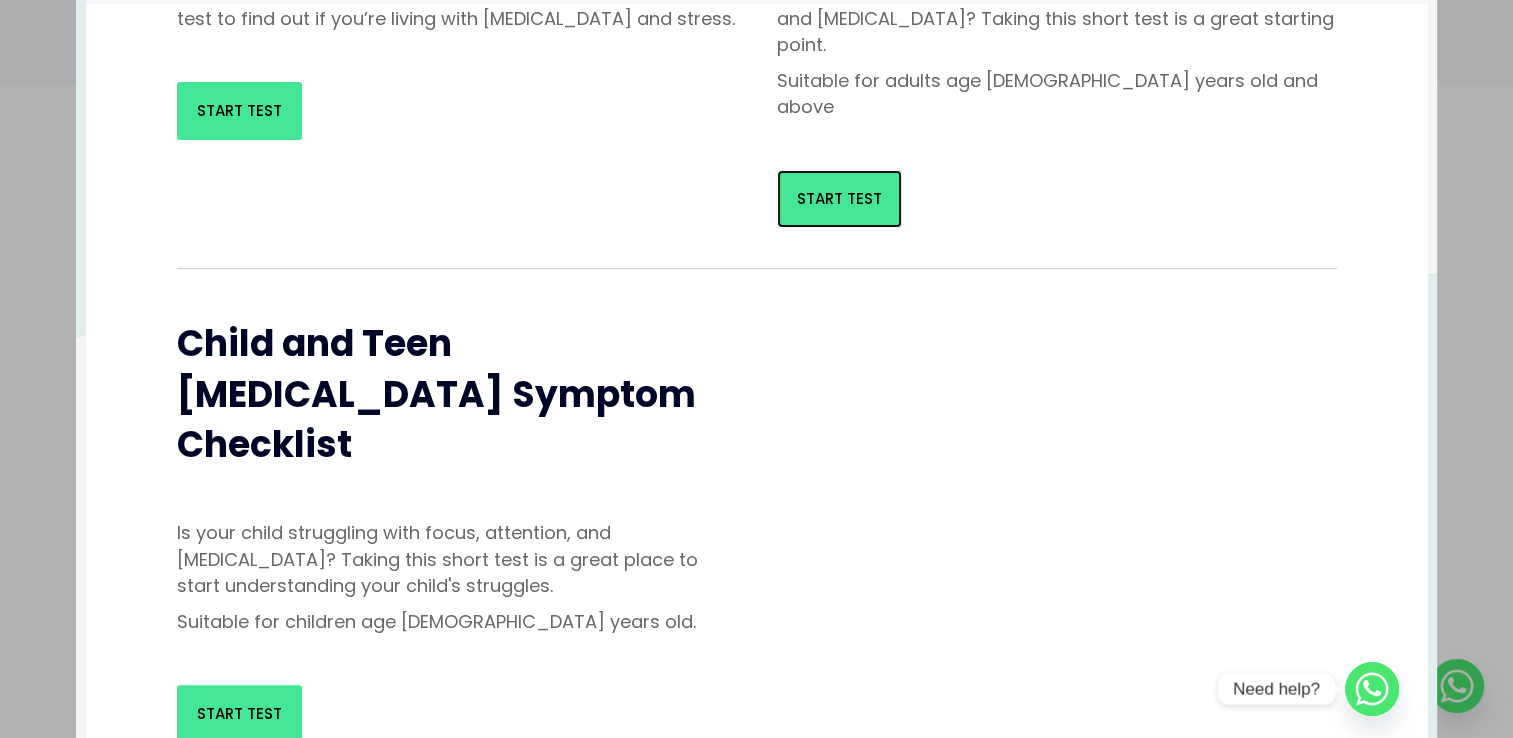 scroll, scrollTop: 161, scrollLeft: 0, axis: vertical 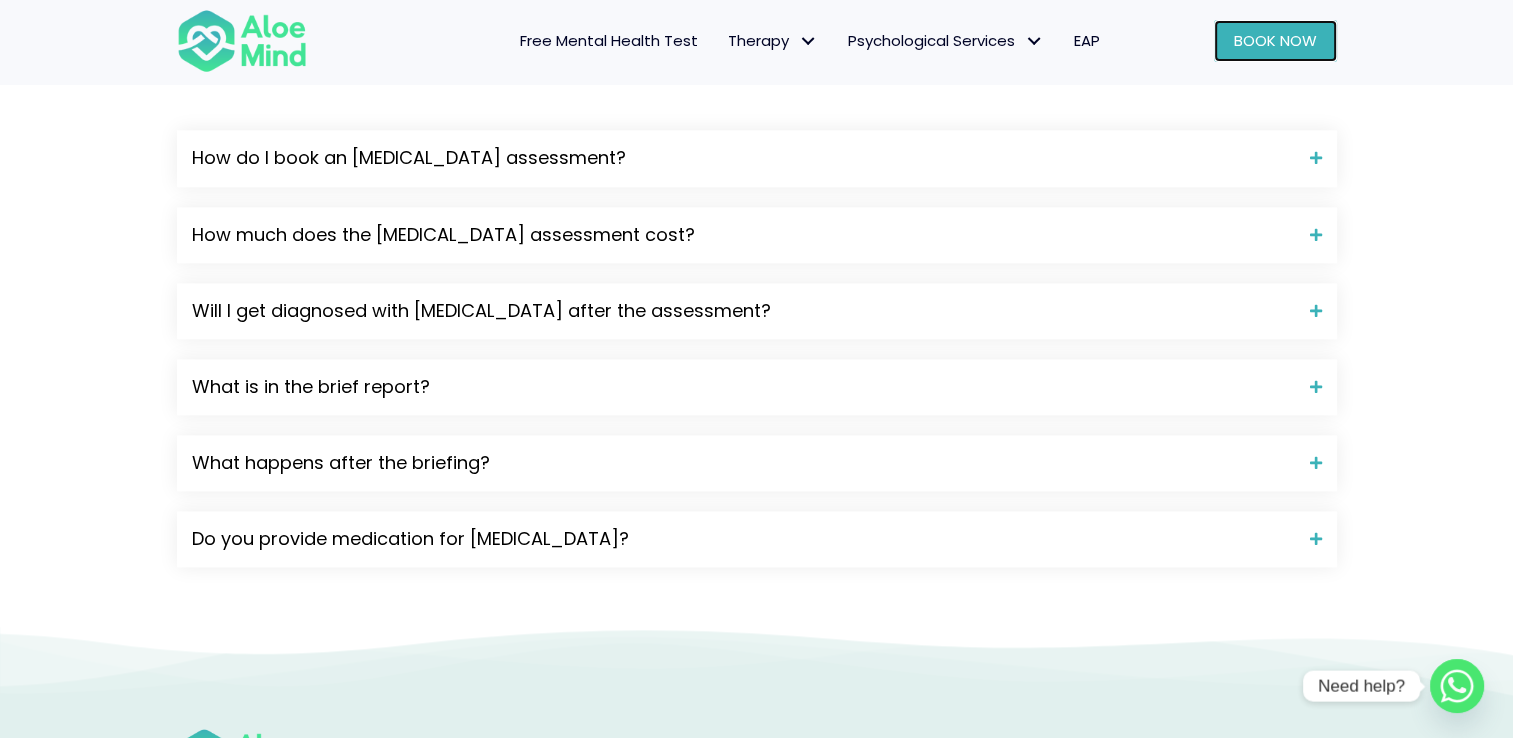 click on "Book Now" at bounding box center [1275, 40] 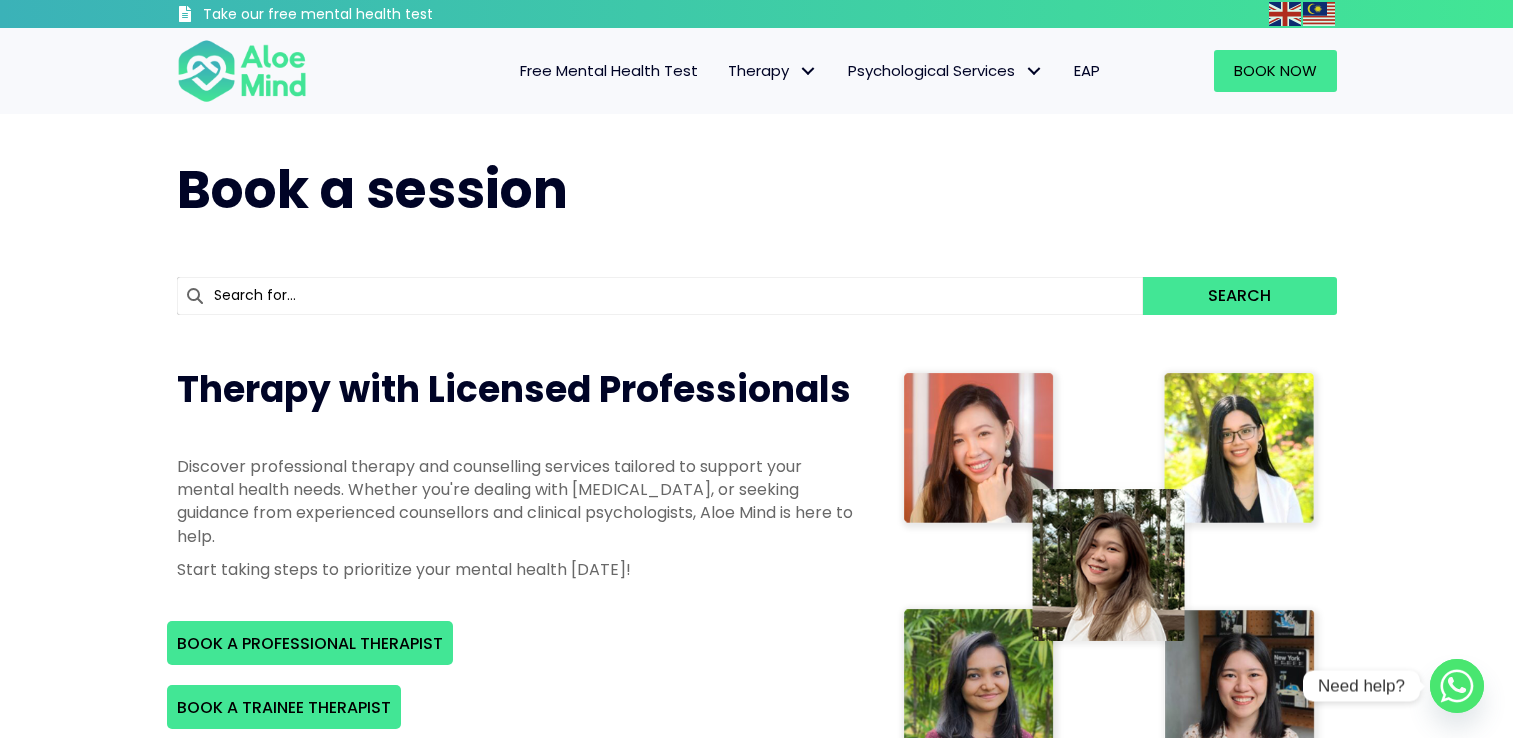 scroll, scrollTop: 0, scrollLeft: 0, axis: both 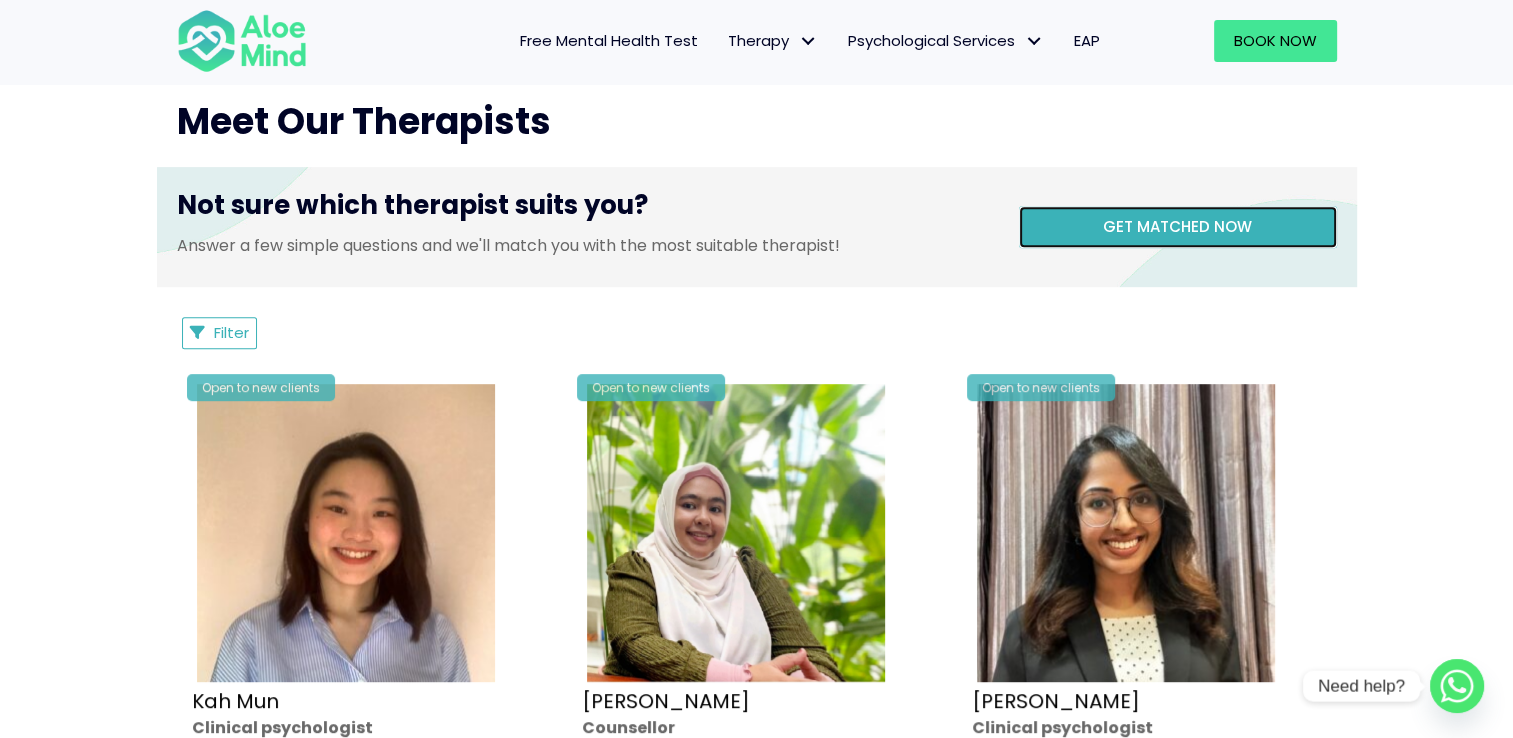 click on "Get matched now" at bounding box center [1178, 227] 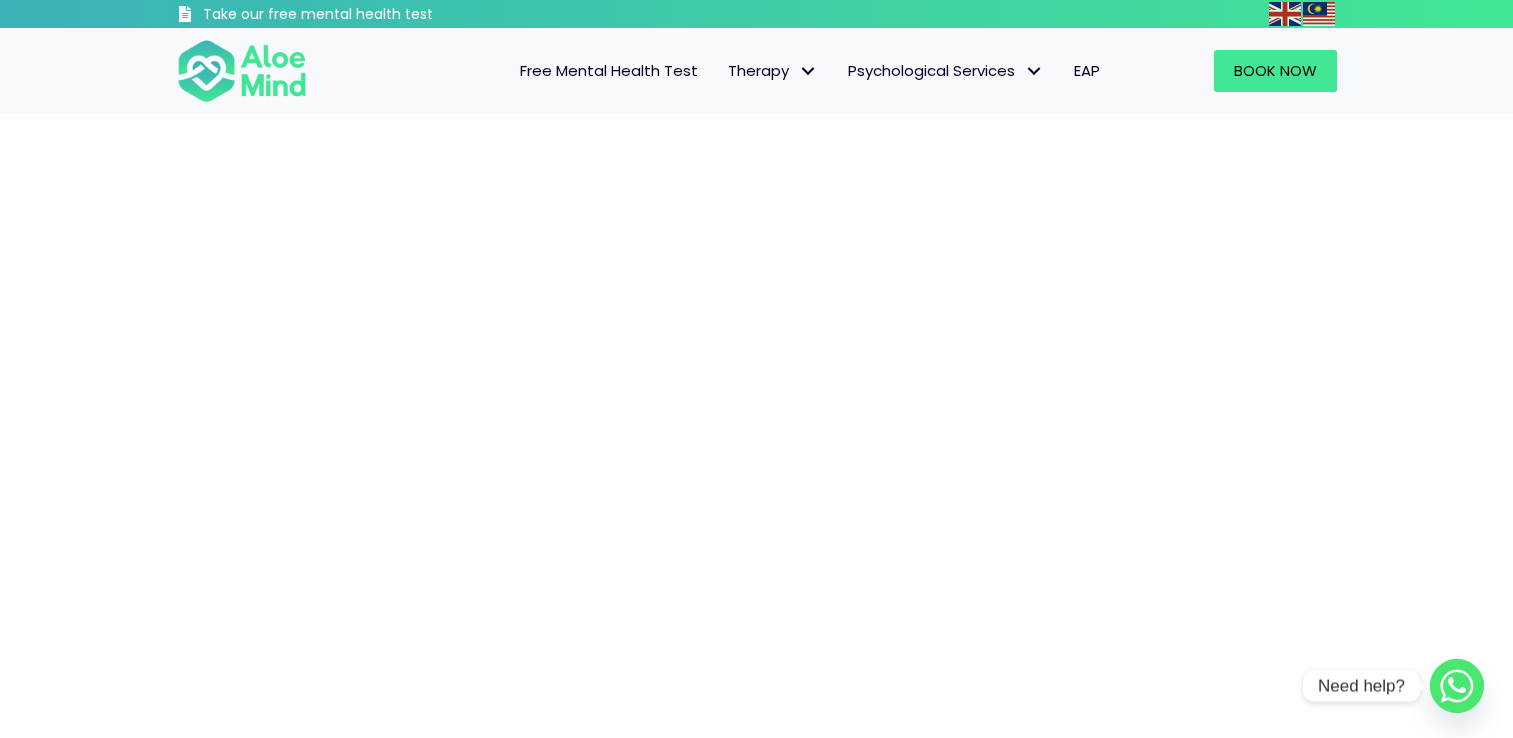 scroll, scrollTop: 0, scrollLeft: 0, axis: both 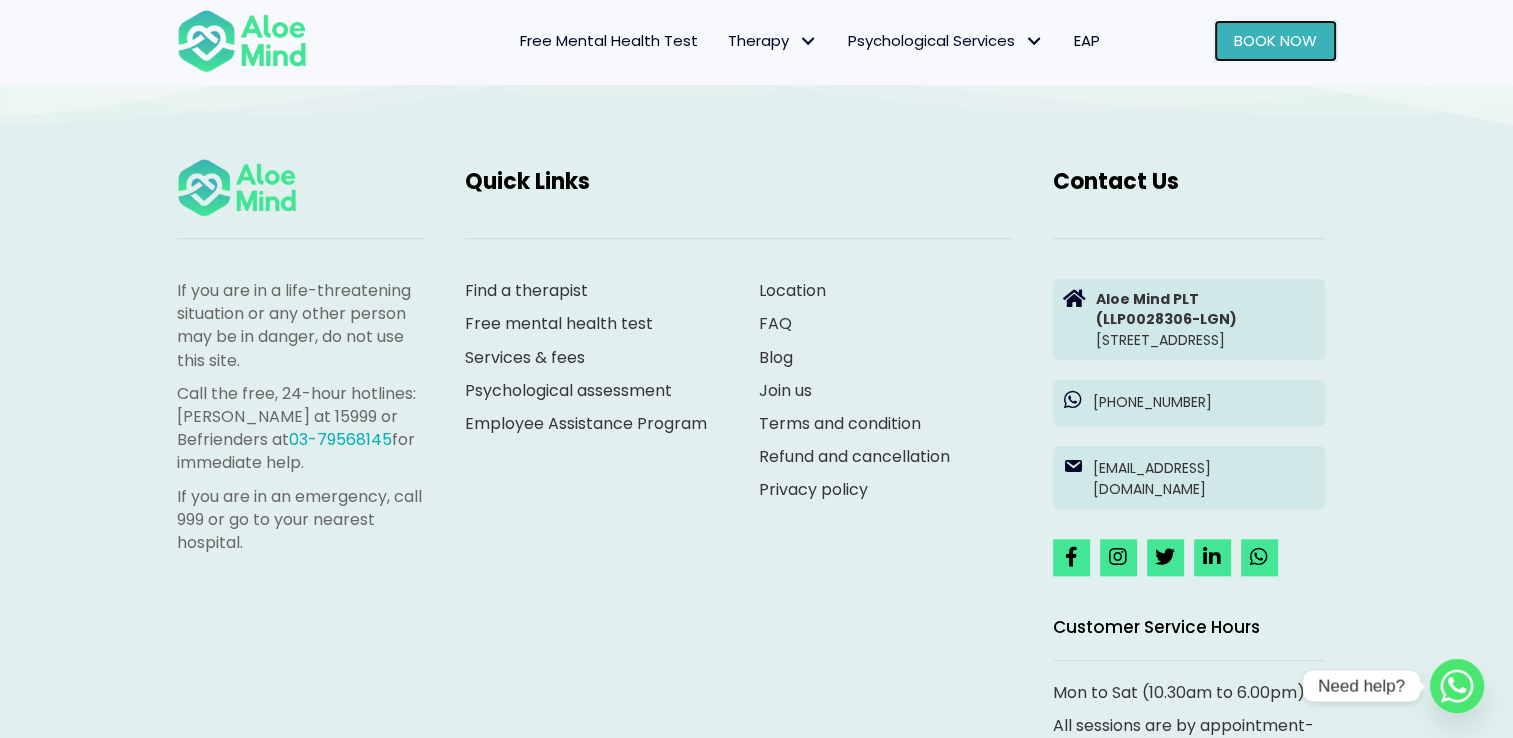click on "Book Now" at bounding box center (1275, 40) 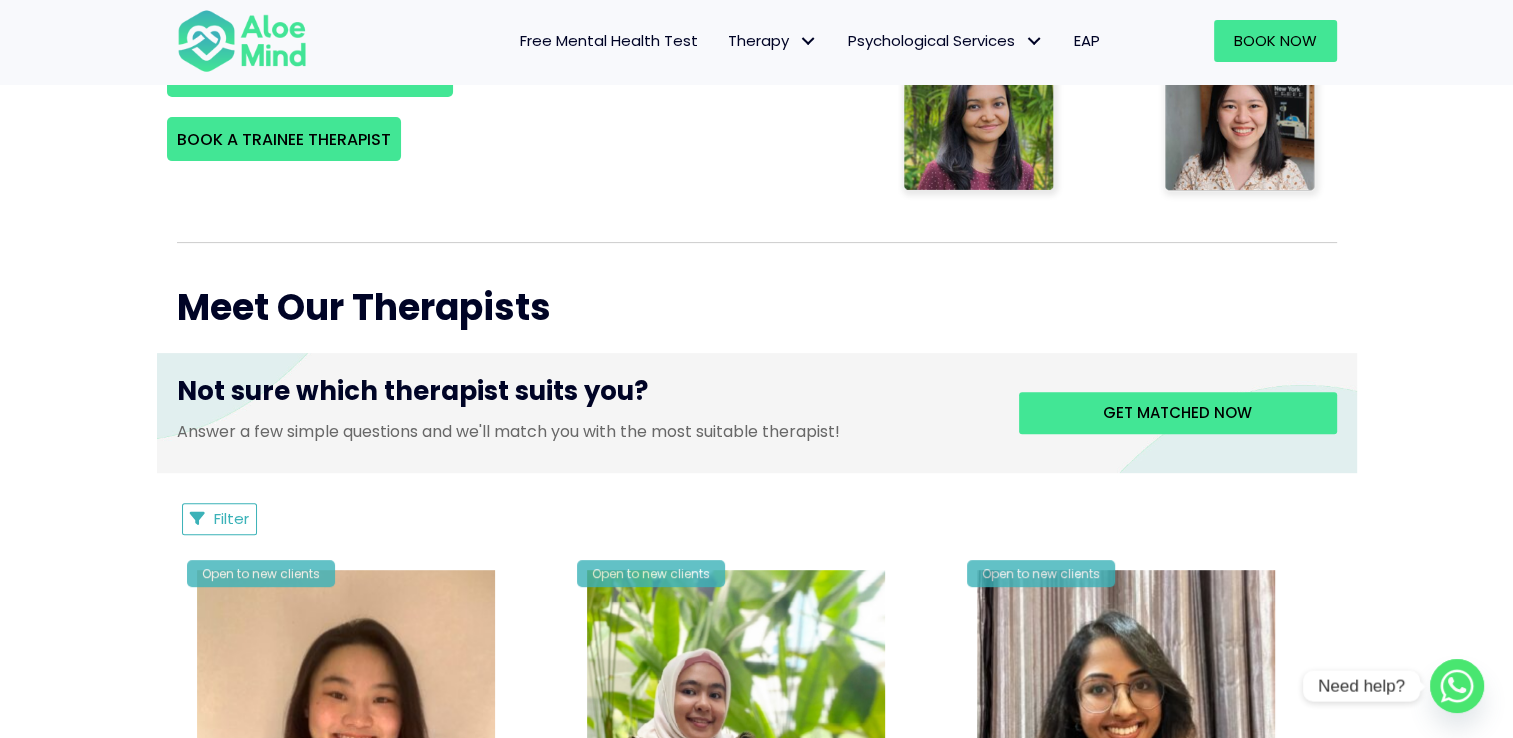 scroll, scrollTop: 1091, scrollLeft: 0, axis: vertical 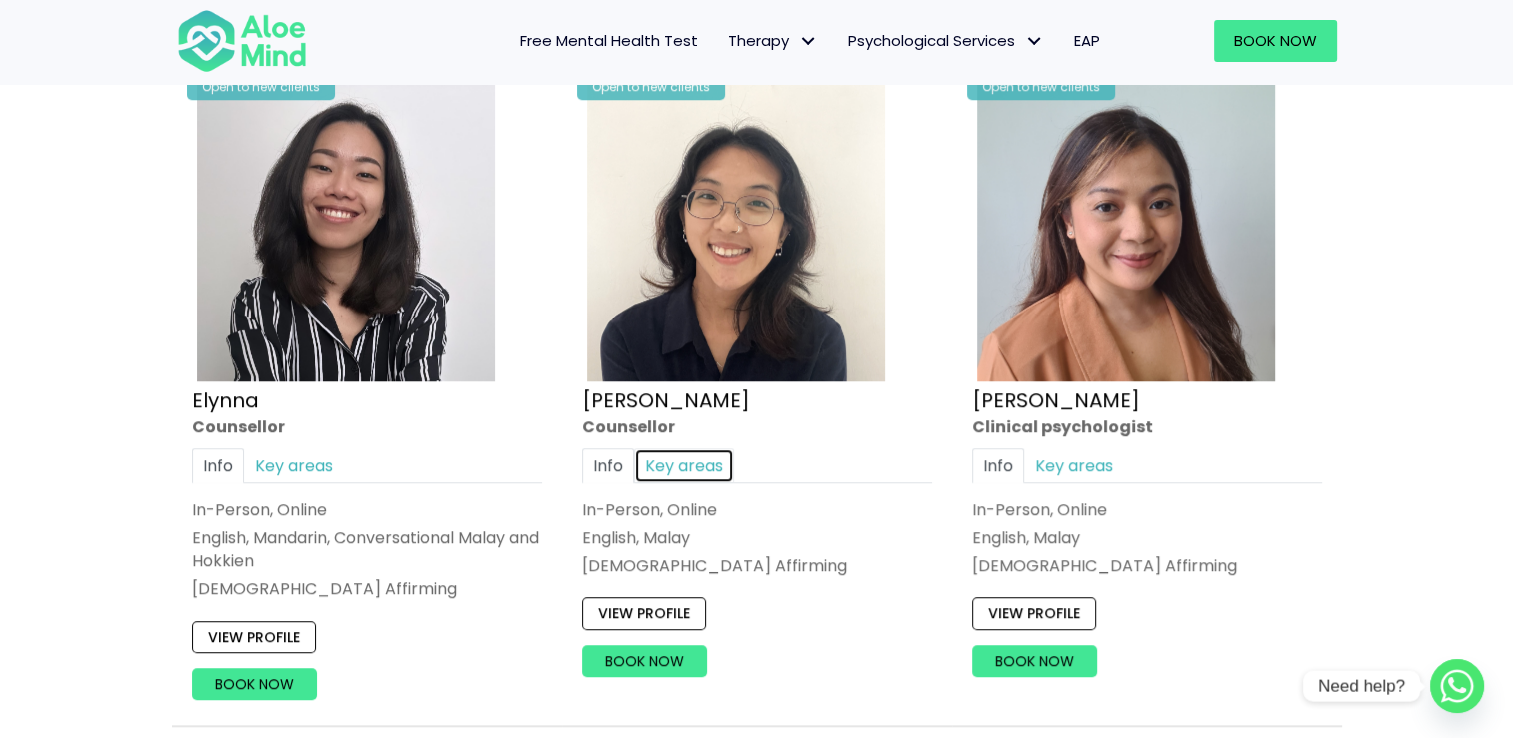 click on "Key areas" at bounding box center [684, 465] 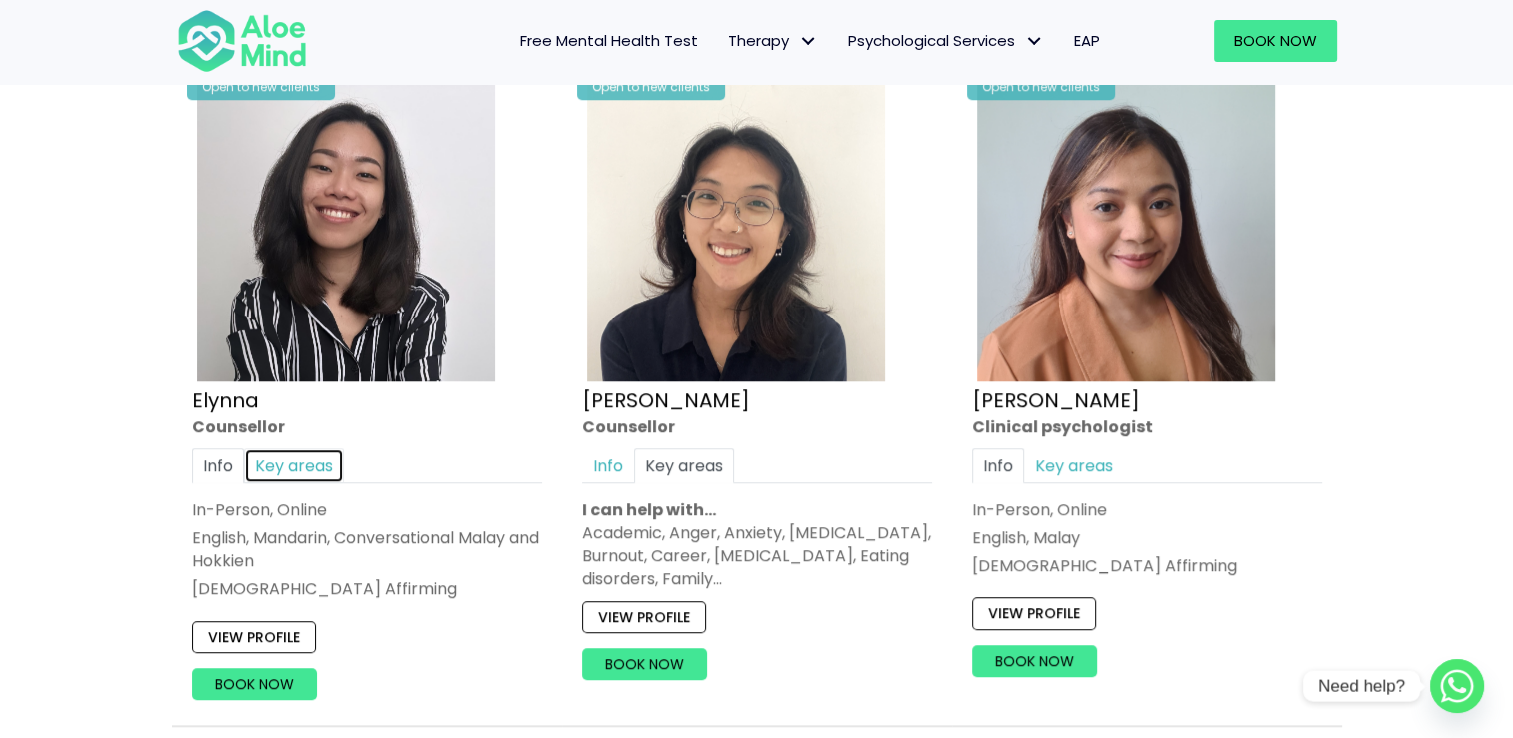 click on "Key areas" at bounding box center (294, 465) 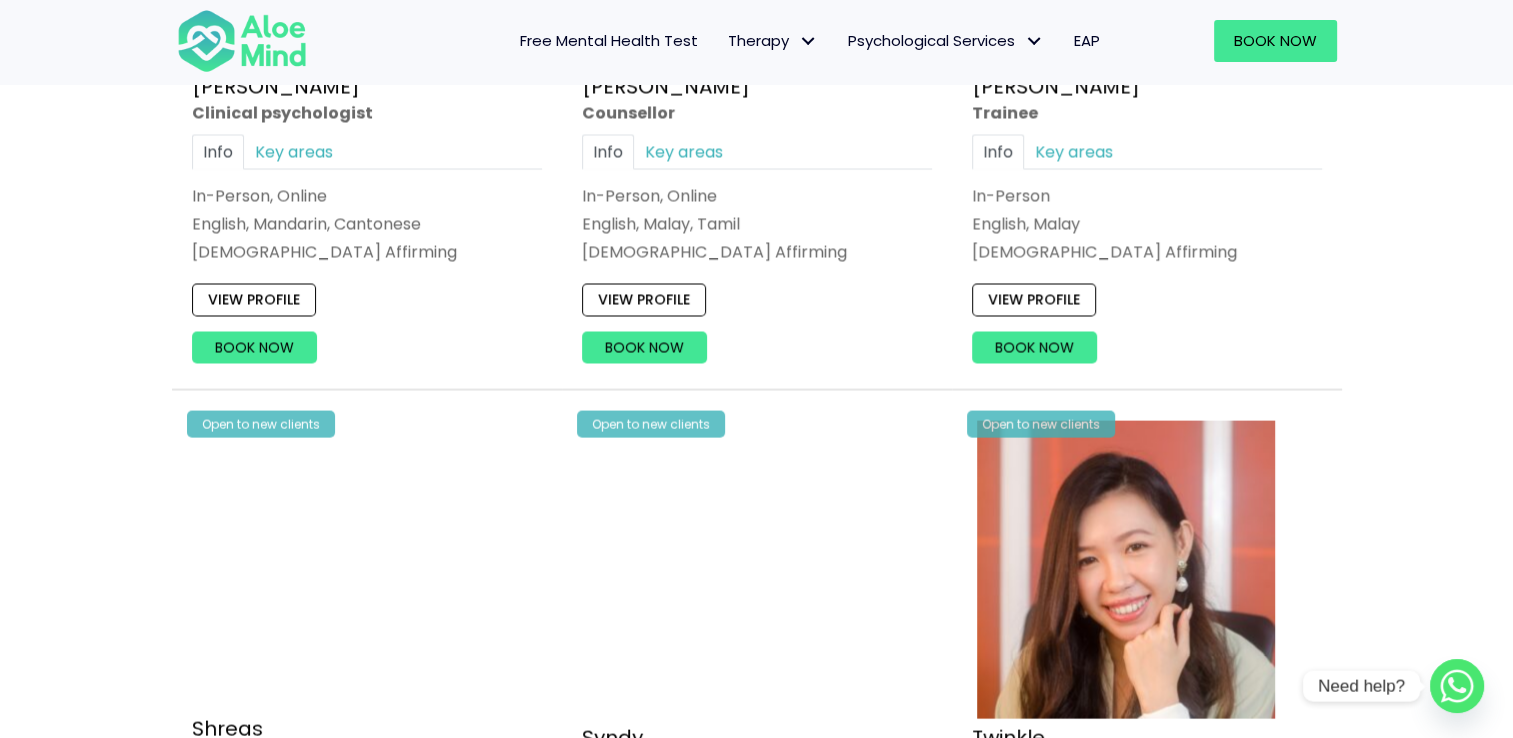 scroll, scrollTop: 3728, scrollLeft: 0, axis: vertical 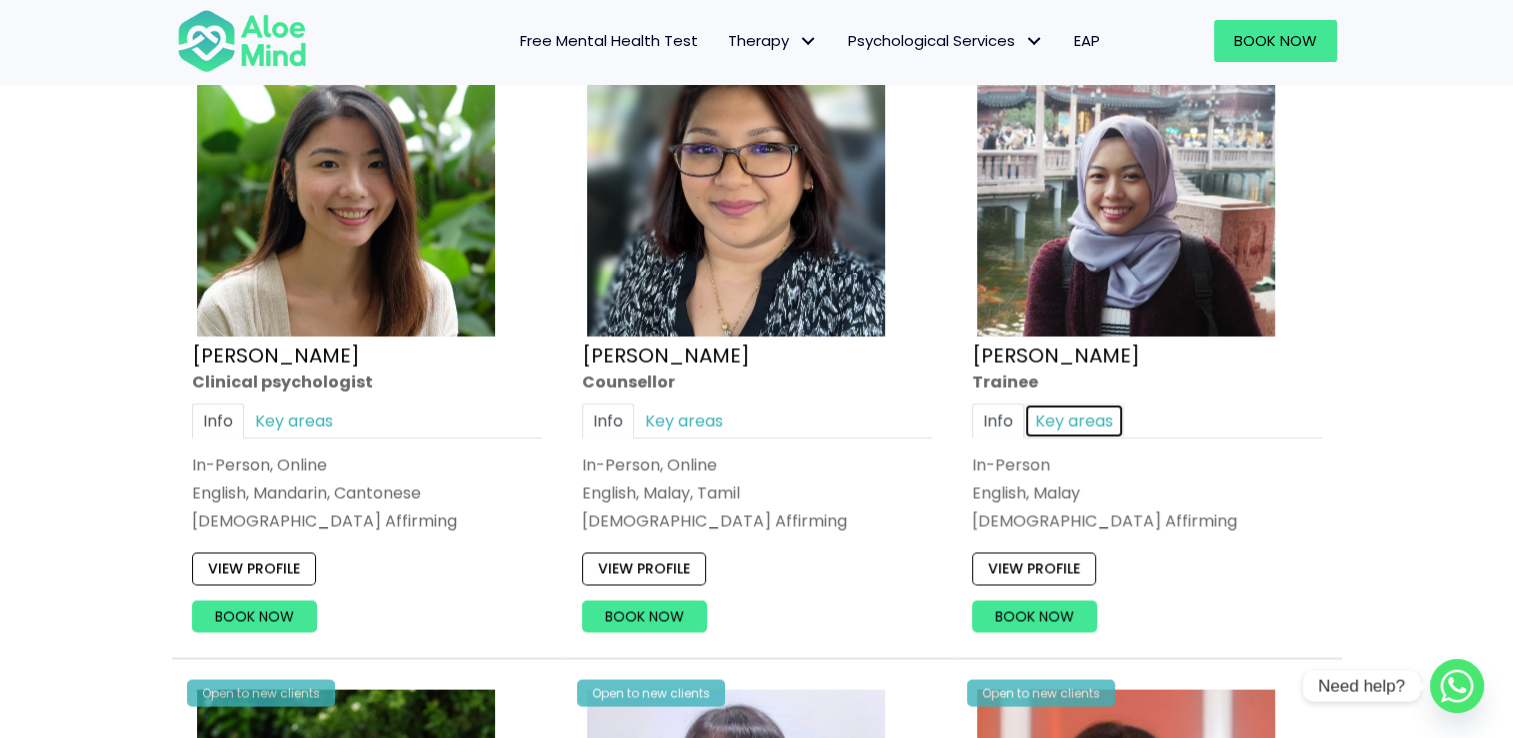 click on "Key areas" at bounding box center [1074, 420] 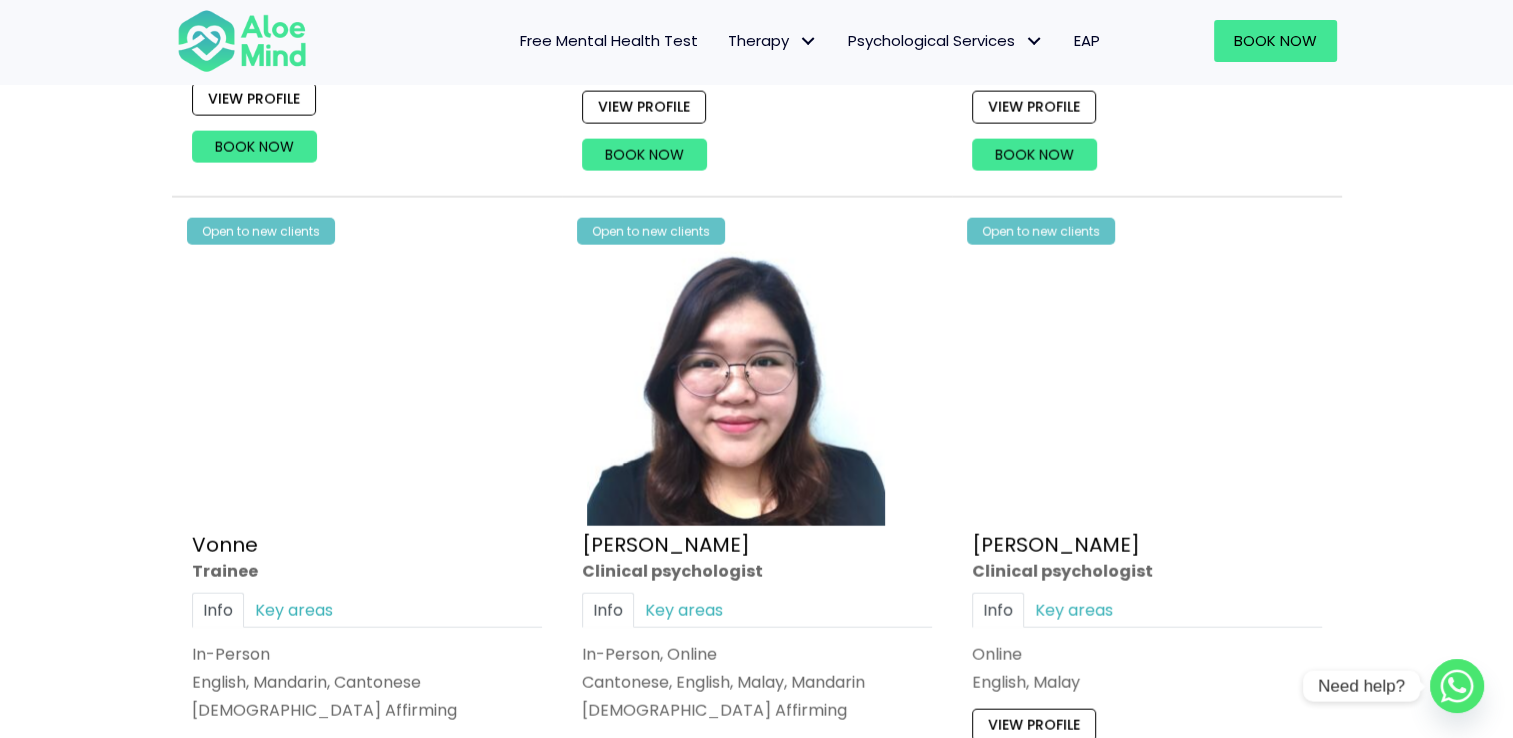 scroll, scrollTop: 5038, scrollLeft: 0, axis: vertical 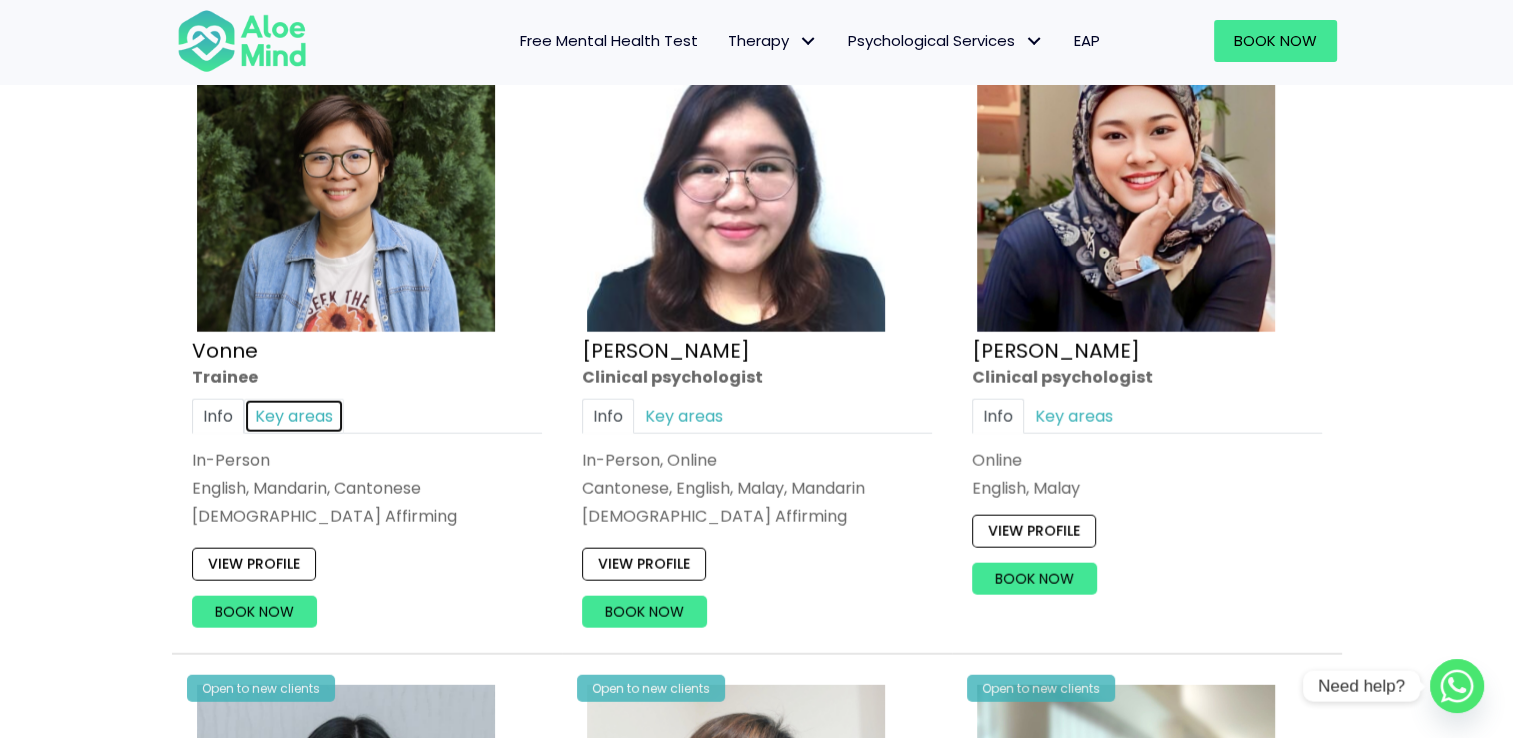 click on "Key areas" at bounding box center (294, 415) 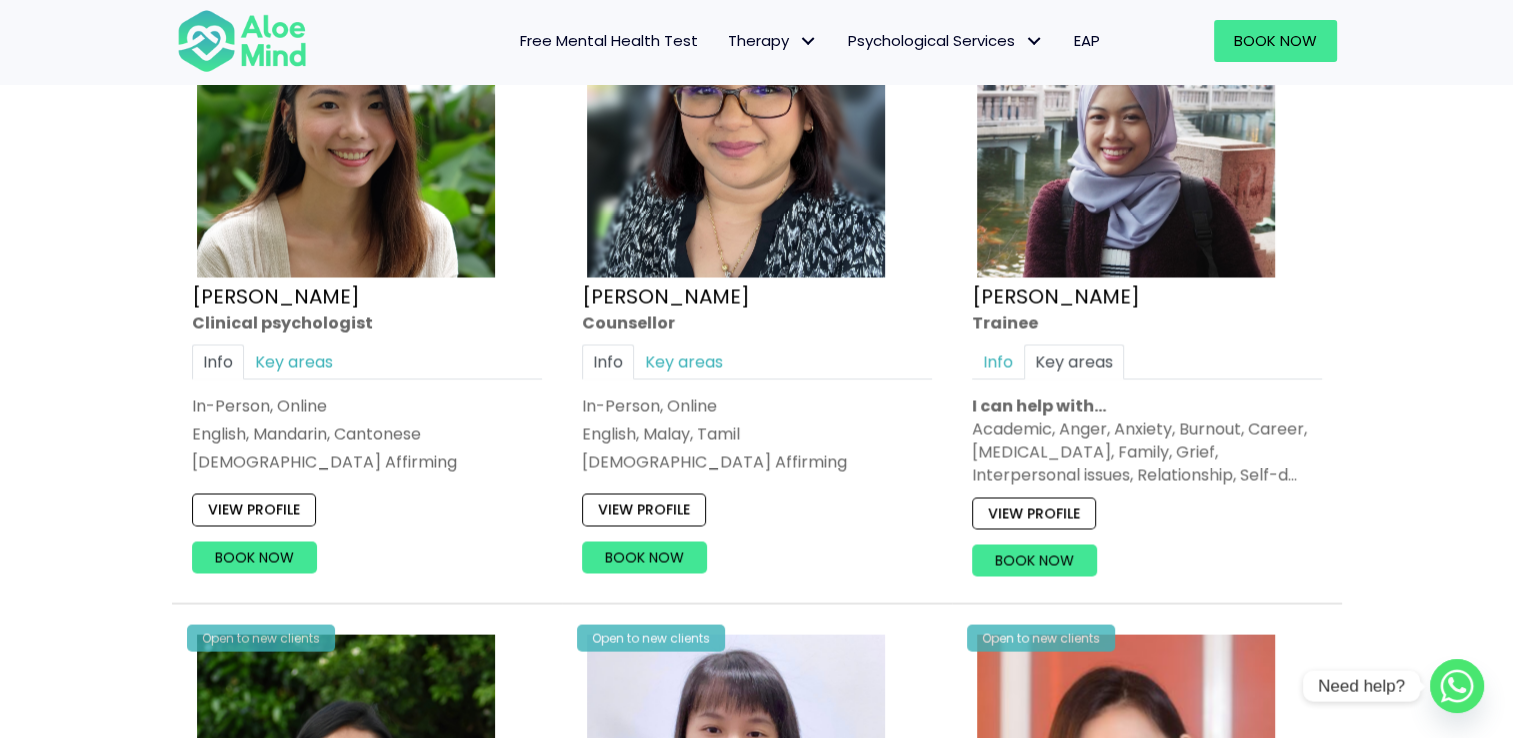 scroll, scrollTop: 3682, scrollLeft: 0, axis: vertical 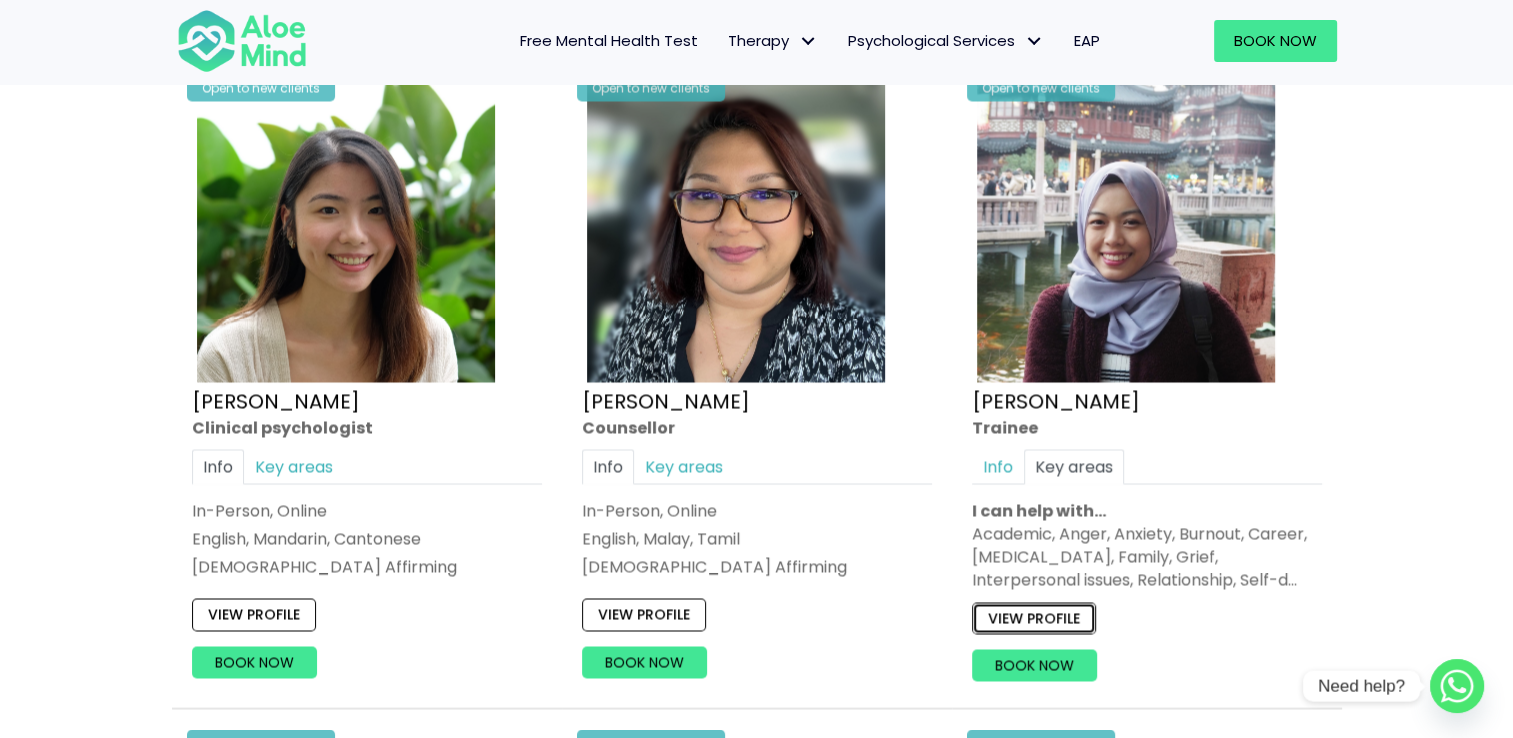 click on "View profile" at bounding box center [1034, 618] 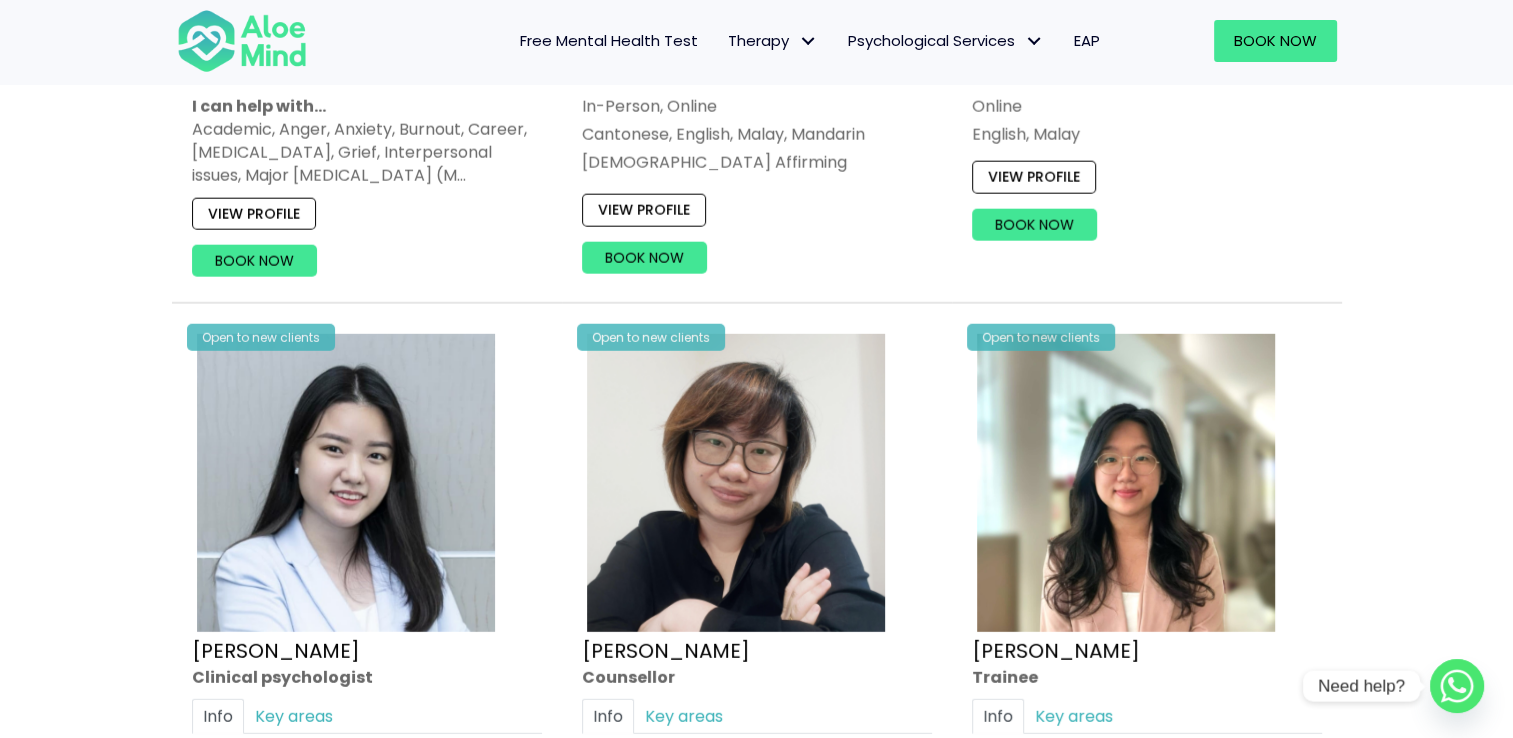 scroll, scrollTop: 5628, scrollLeft: 0, axis: vertical 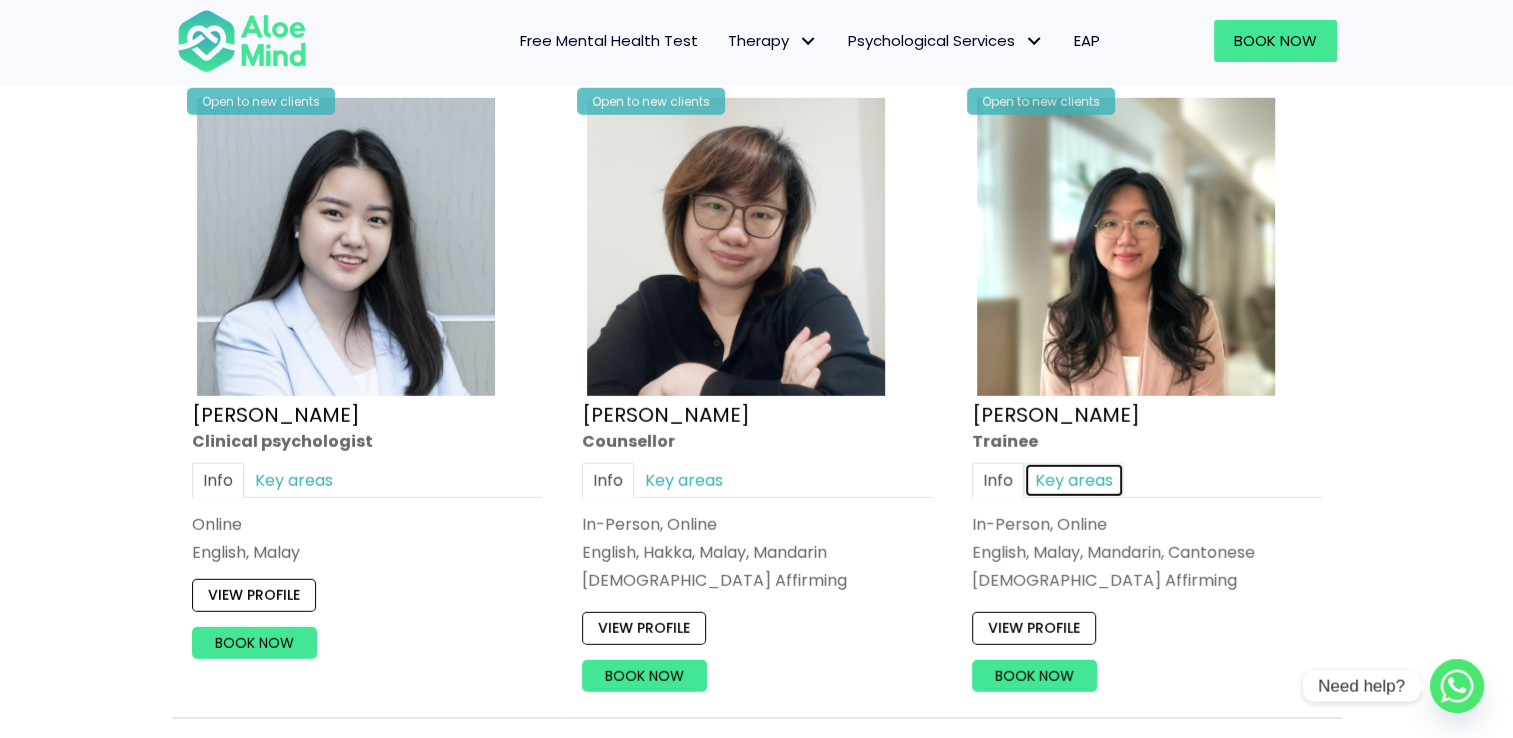 click on "Key areas" at bounding box center (1074, 479) 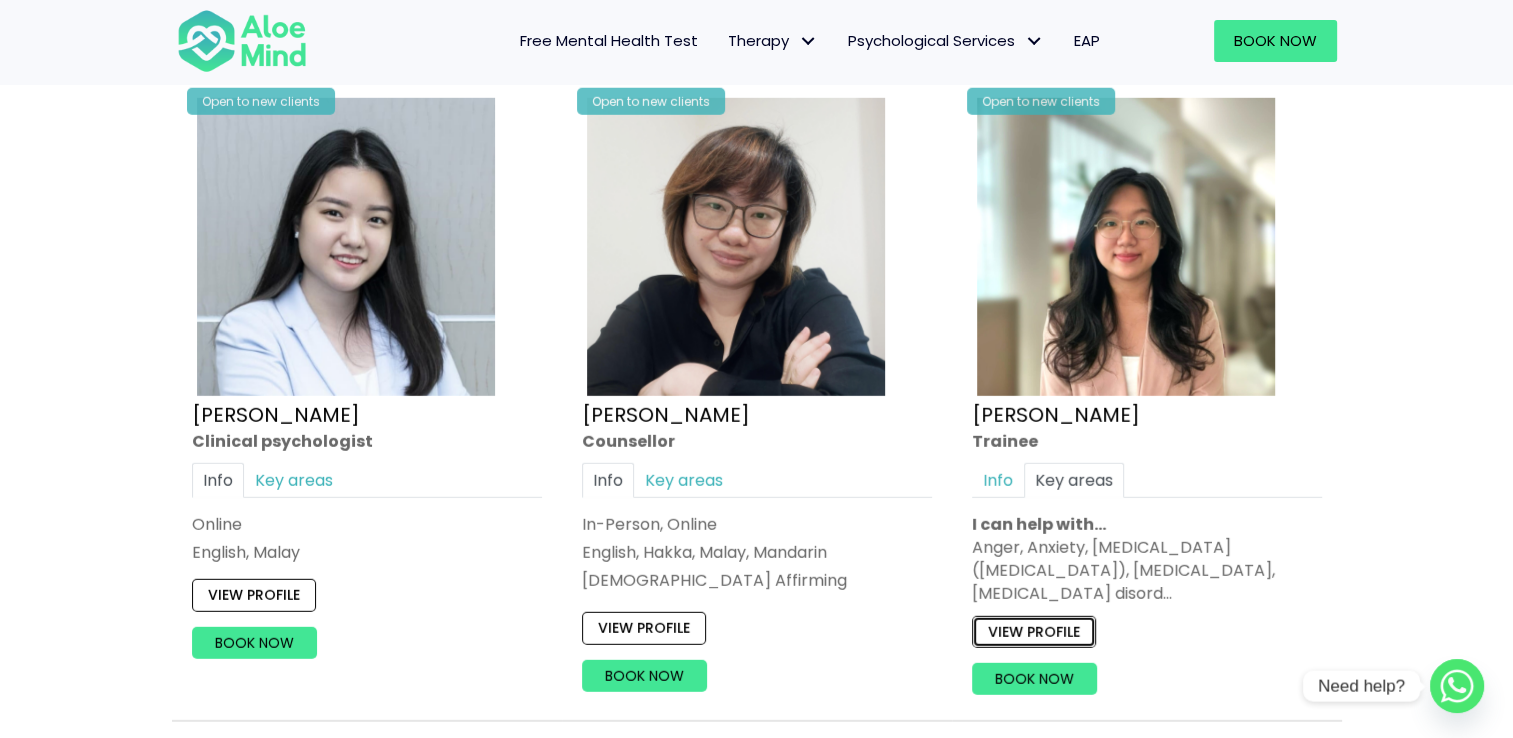 click on "View profile" at bounding box center [1034, 631] 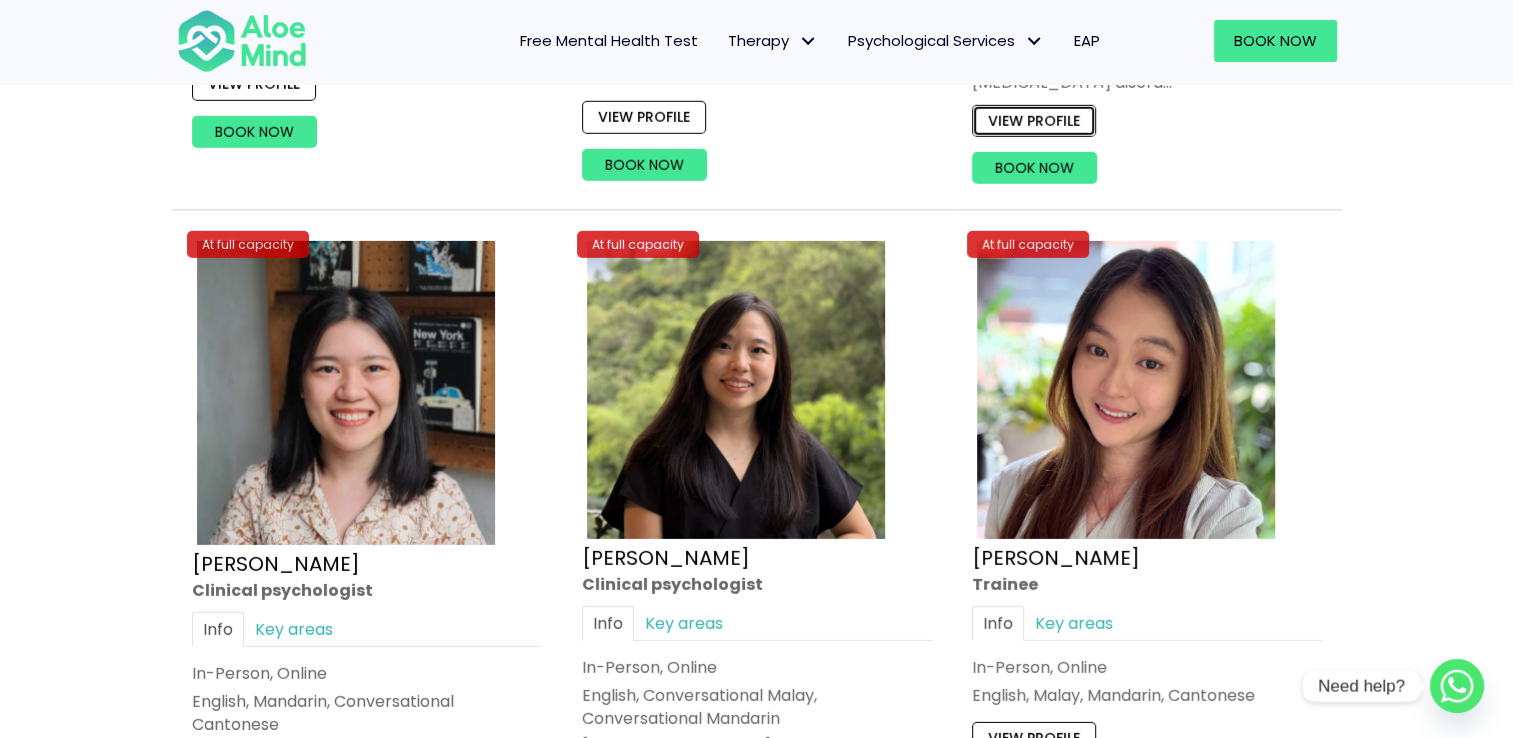 scroll, scrollTop: 6140, scrollLeft: 0, axis: vertical 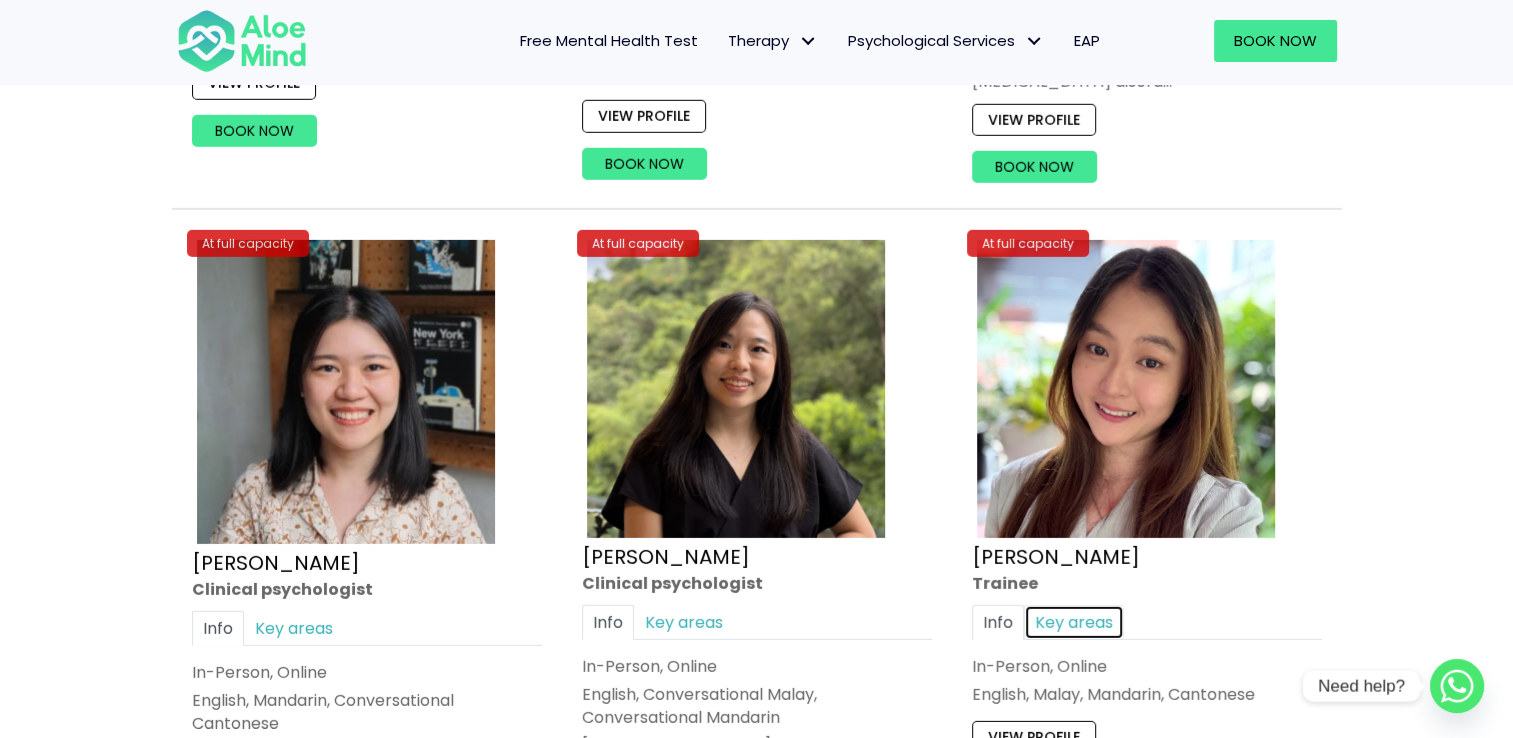 click on "Key areas" at bounding box center (1074, 622) 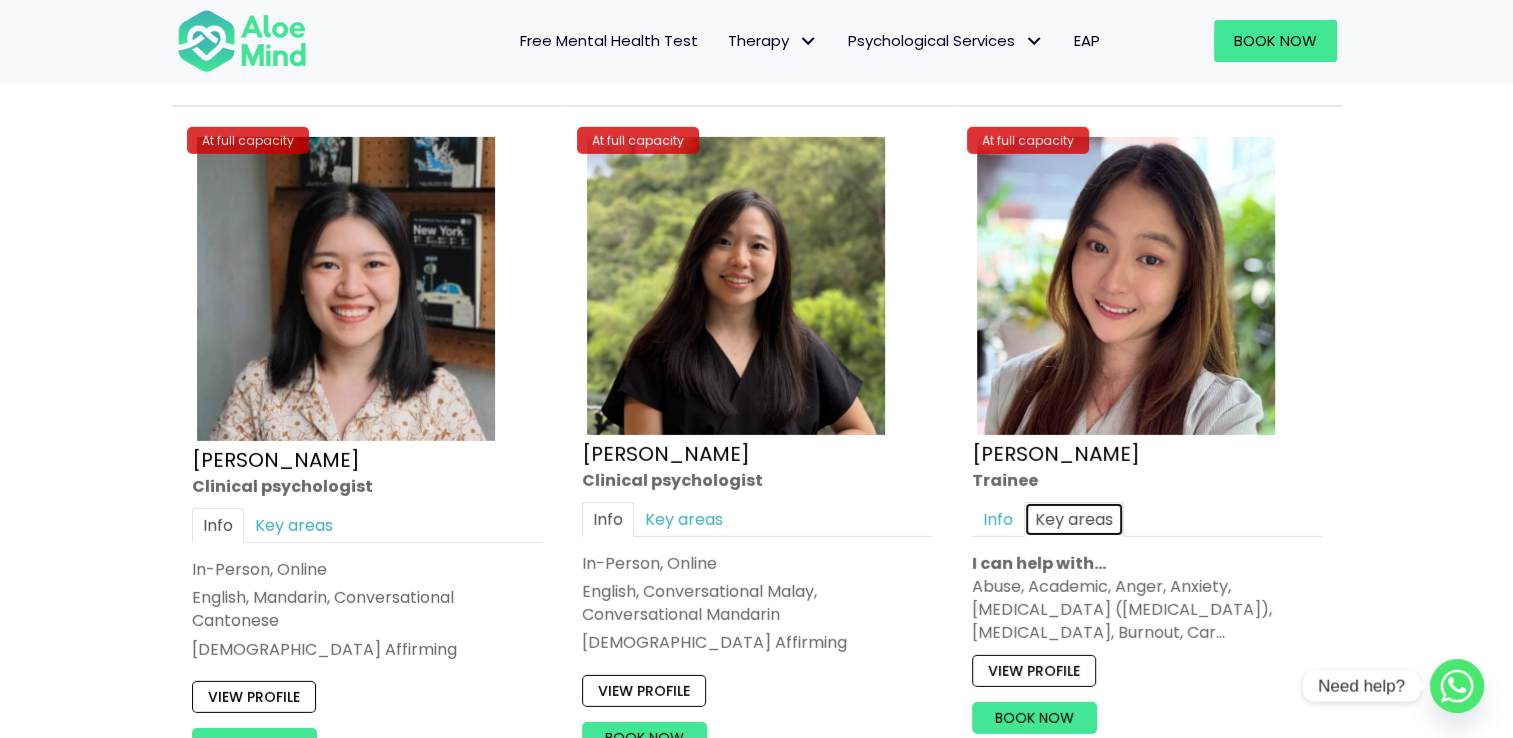 scroll, scrollTop: 6244, scrollLeft: 0, axis: vertical 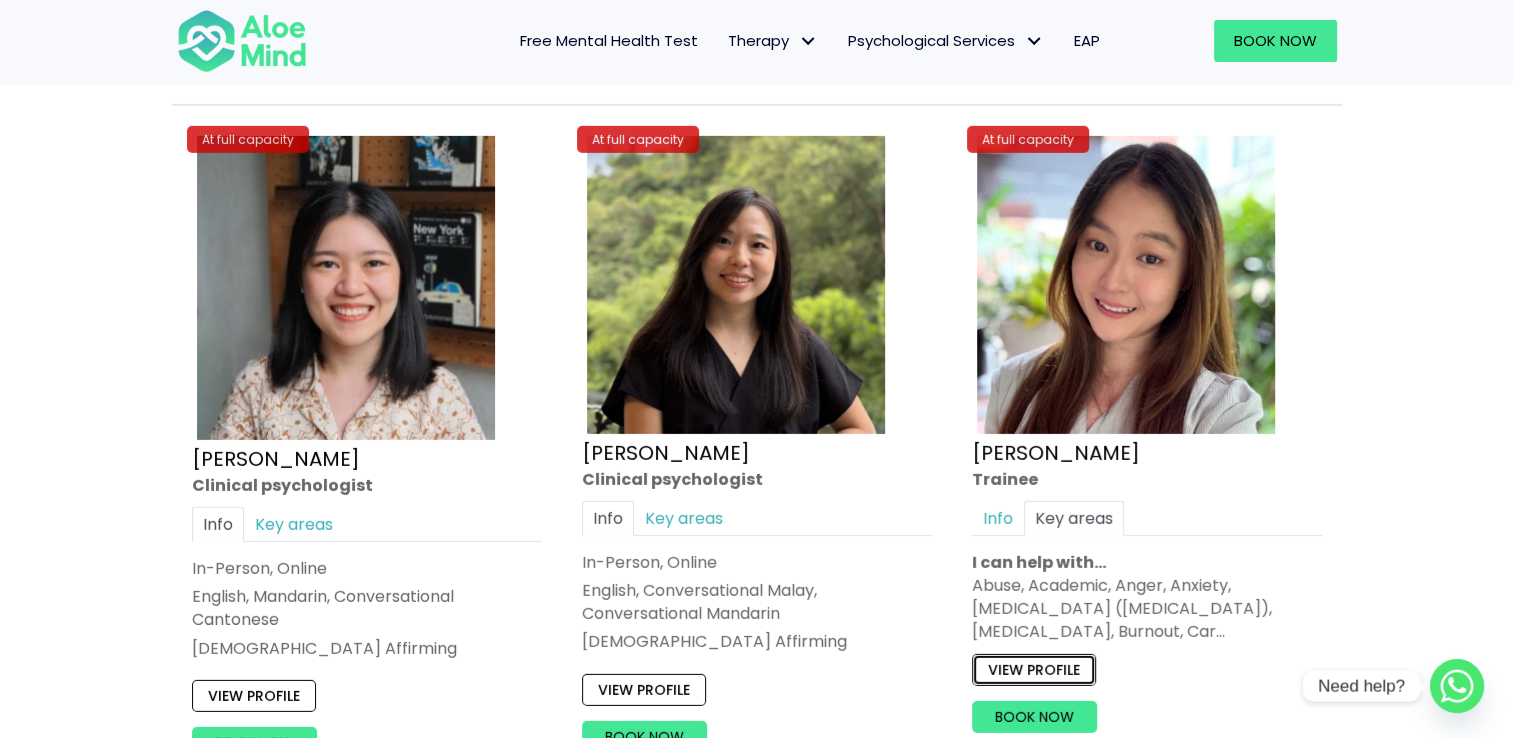 click on "View profile" at bounding box center (1034, 670) 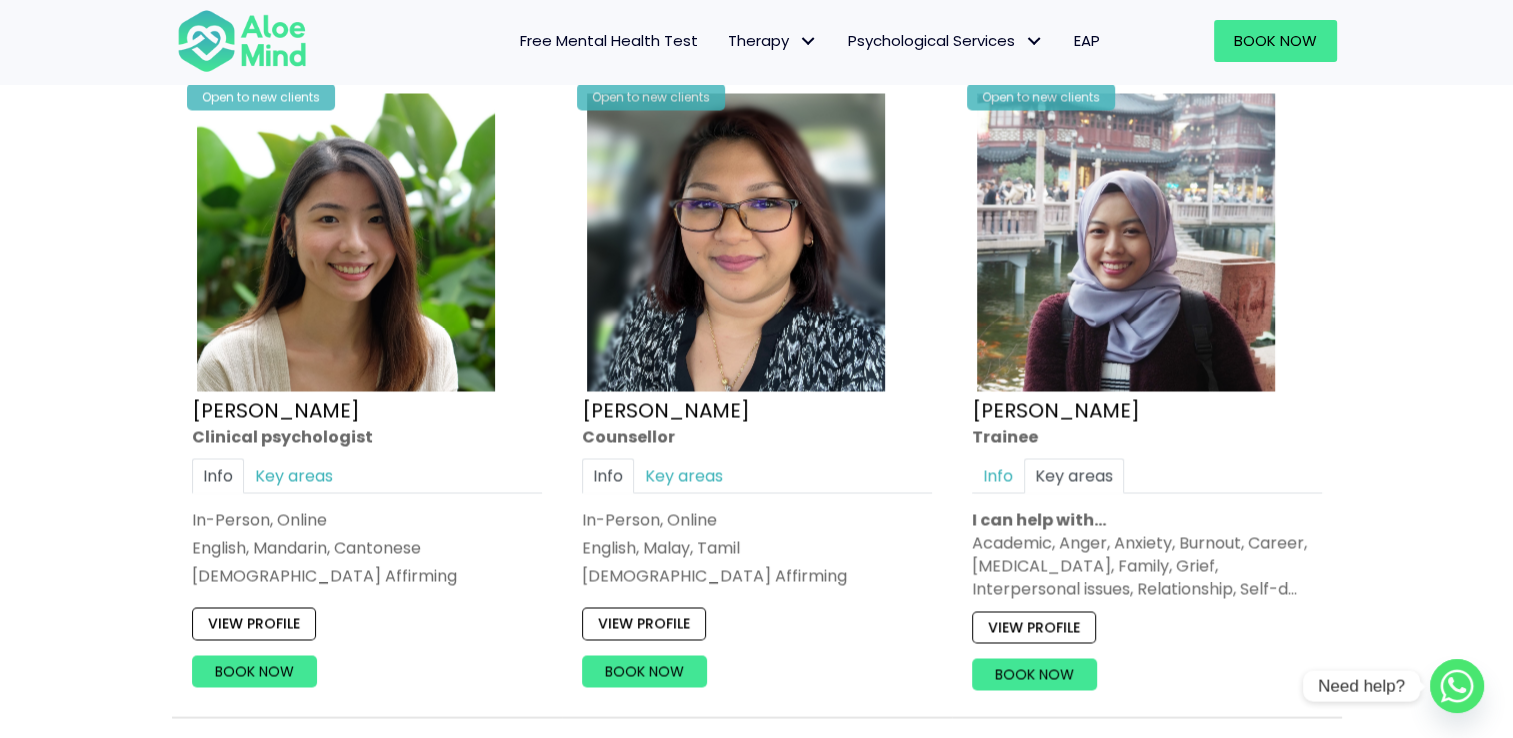 scroll, scrollTop: 3672, scrollLeft: 0, axis: vertical 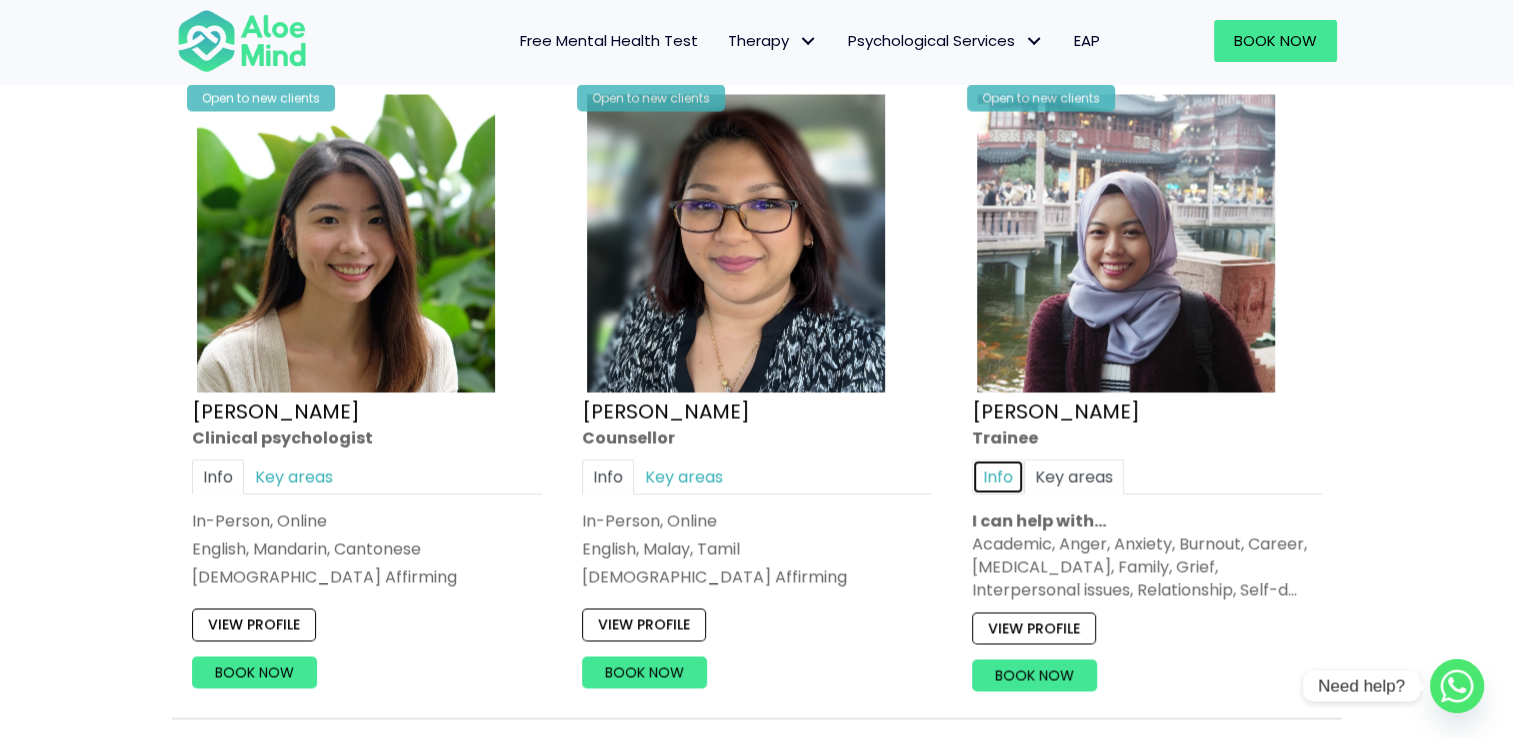 click on "Info" at bounding box center (998, 476) 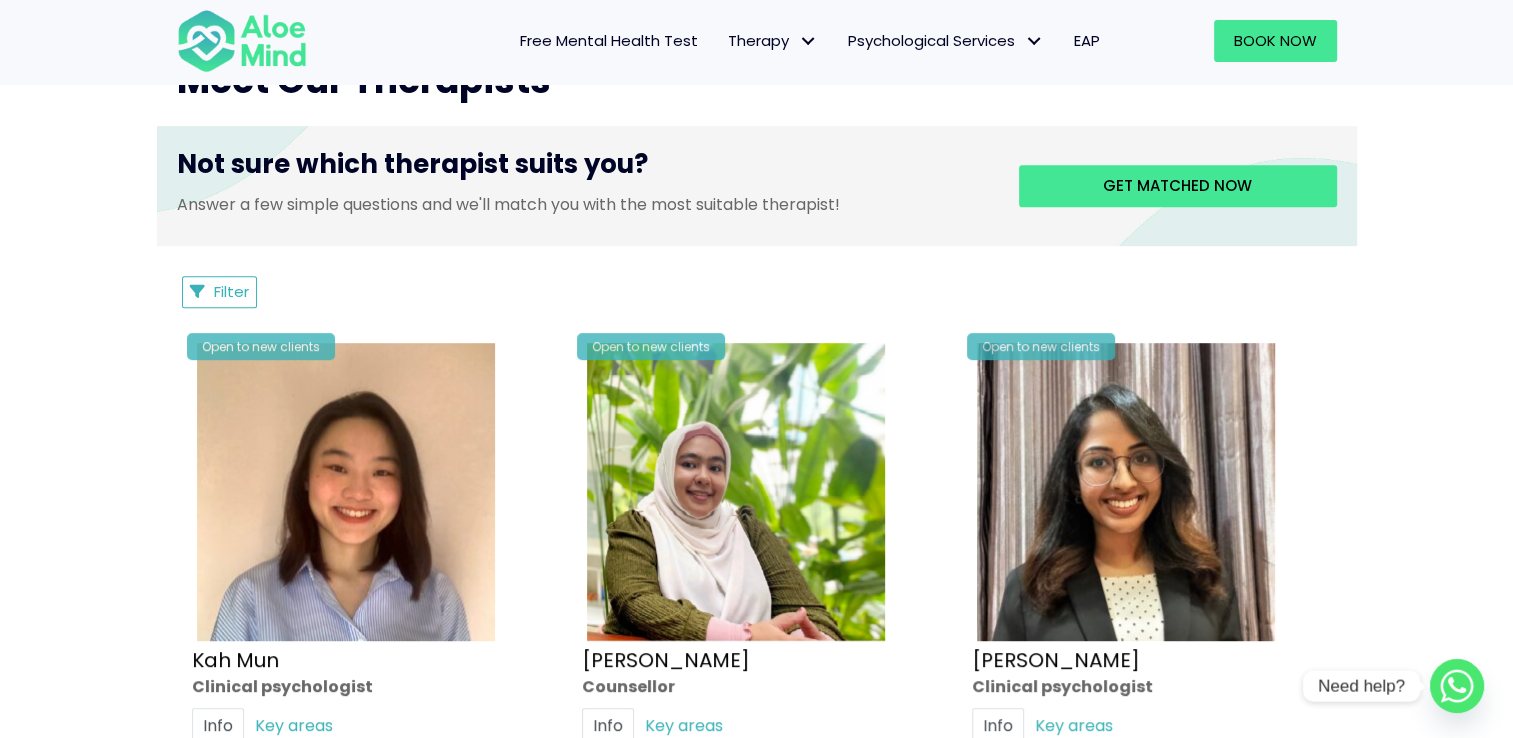 scroll, scrollTop: 766, scrollLeft: 0, axis: vertical 